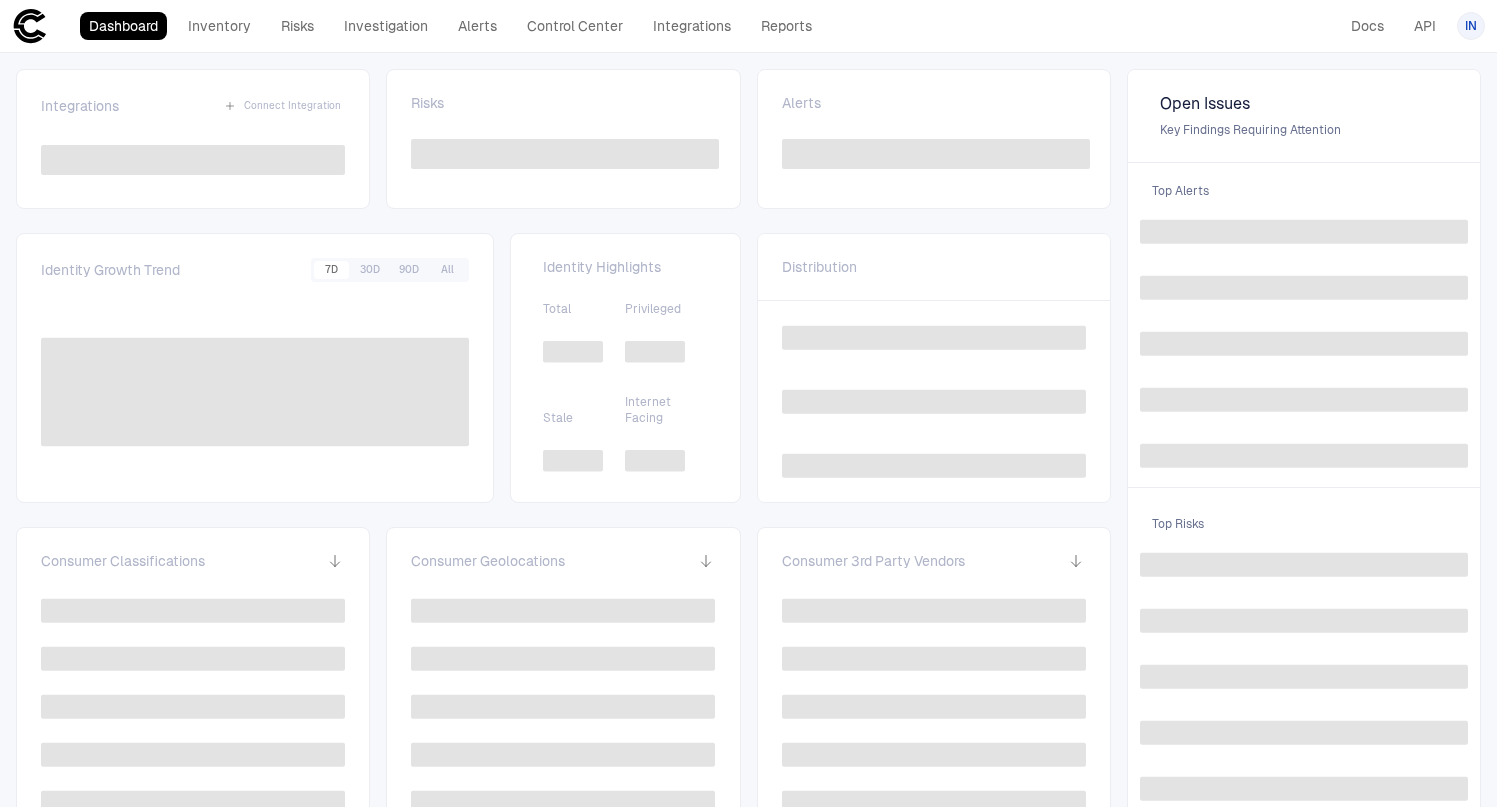 scroll, scrollTop: 0, scrollLeft: 0, axis: both 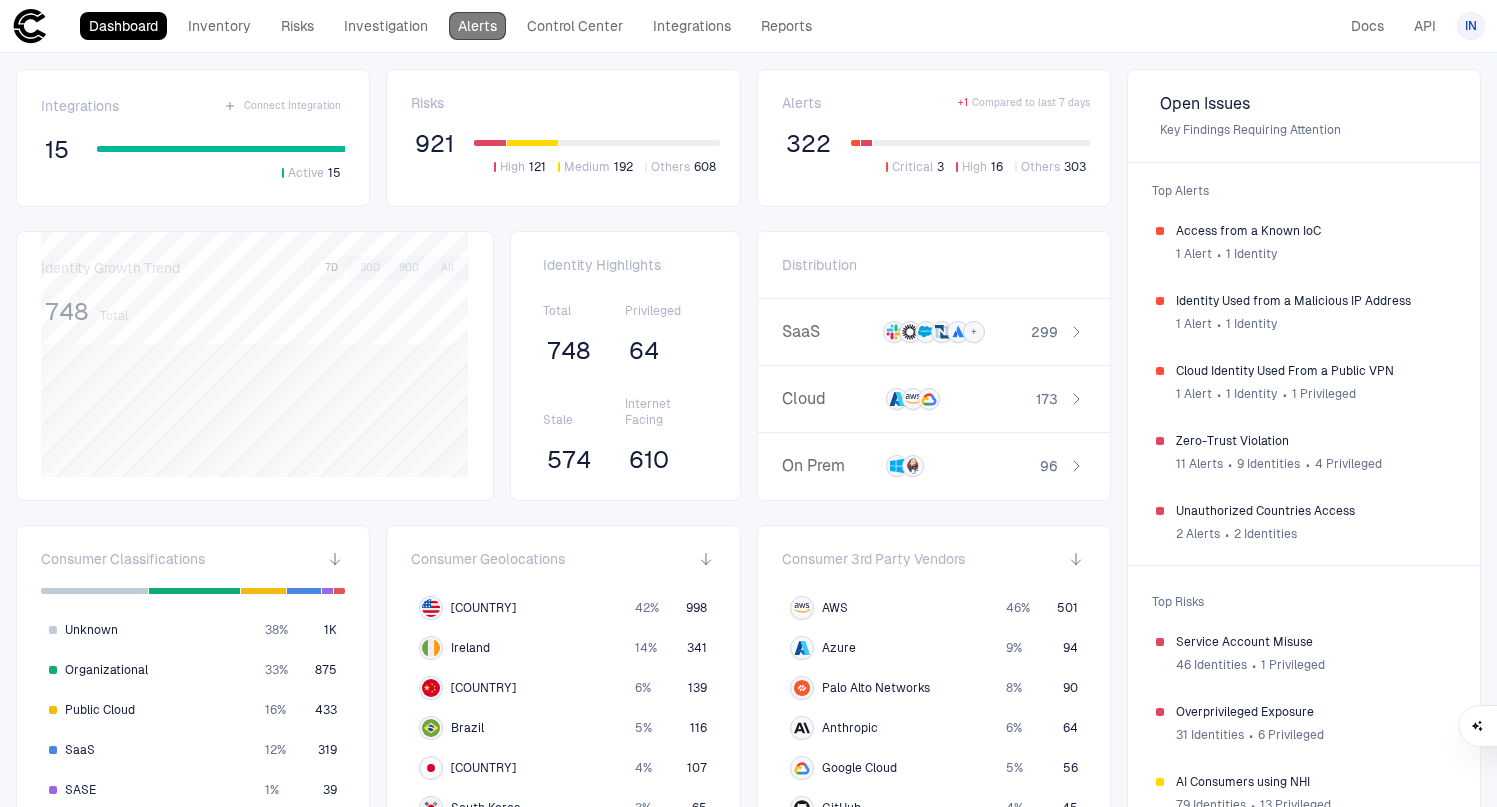 click on "Alerts" at bounding box center (477, 26) 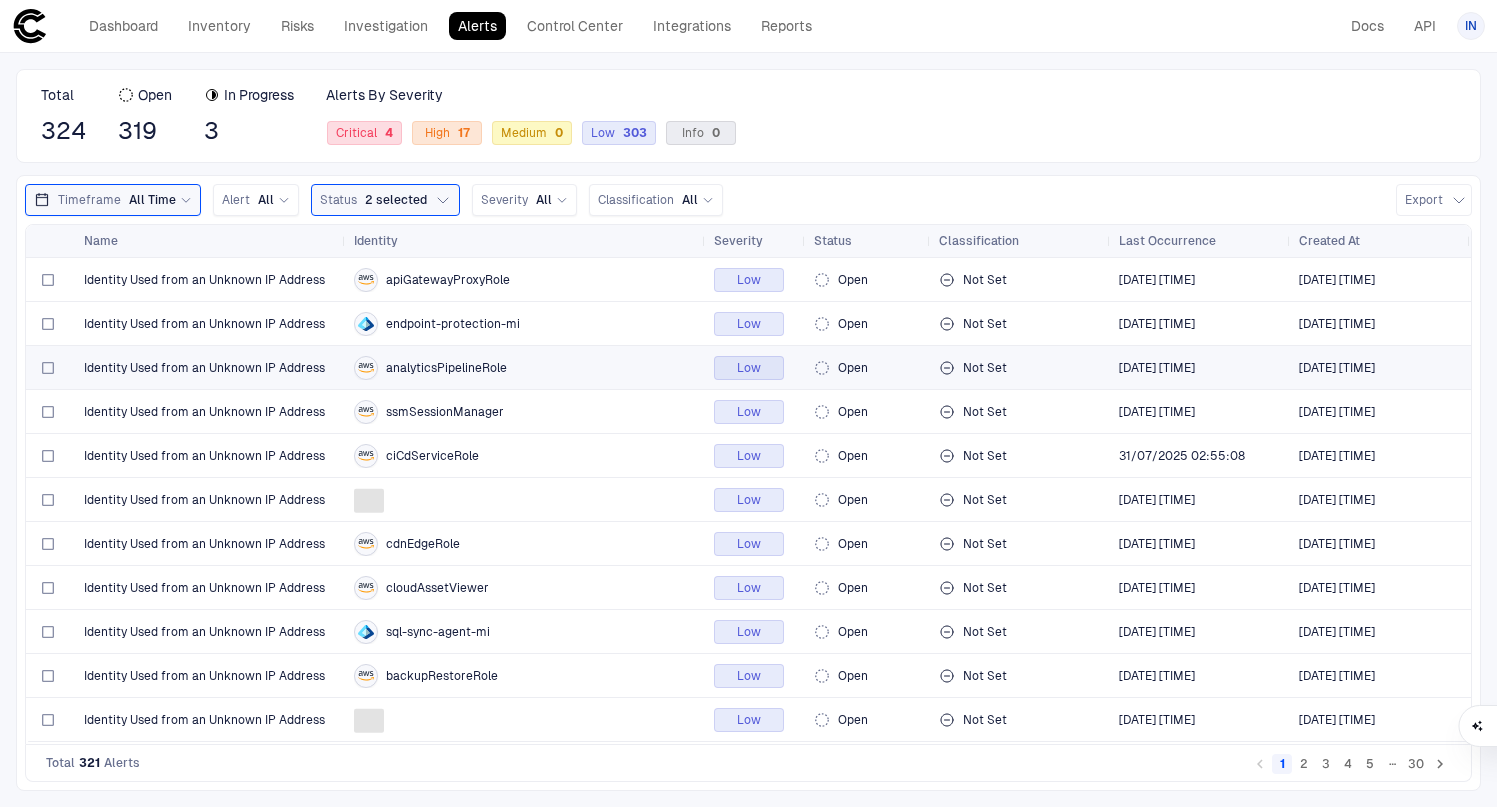 click on "Low" at bounding box center (756, 367) 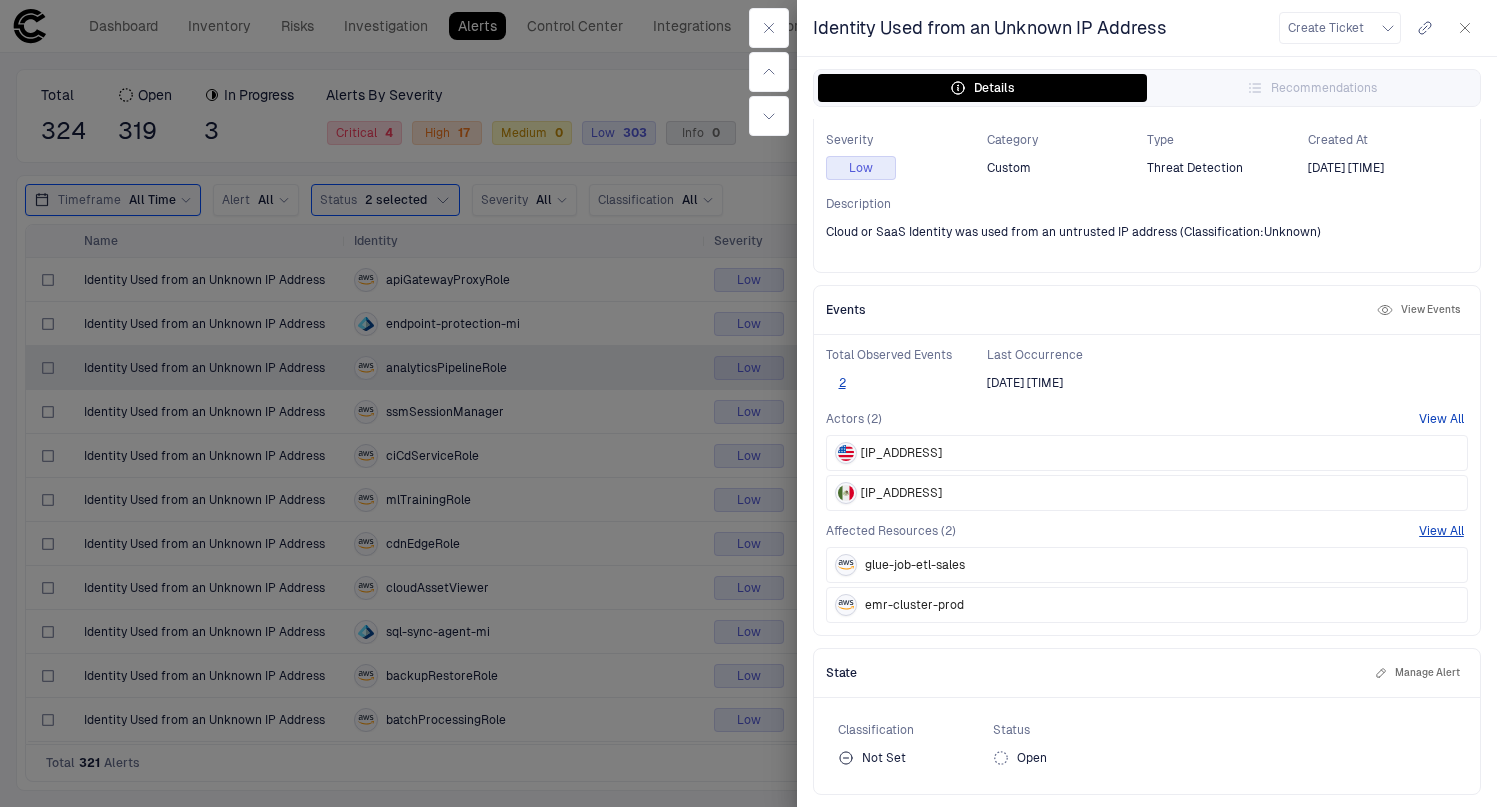 scroll, scrollTop: 177, scrollLeft: 0, axis: vertical 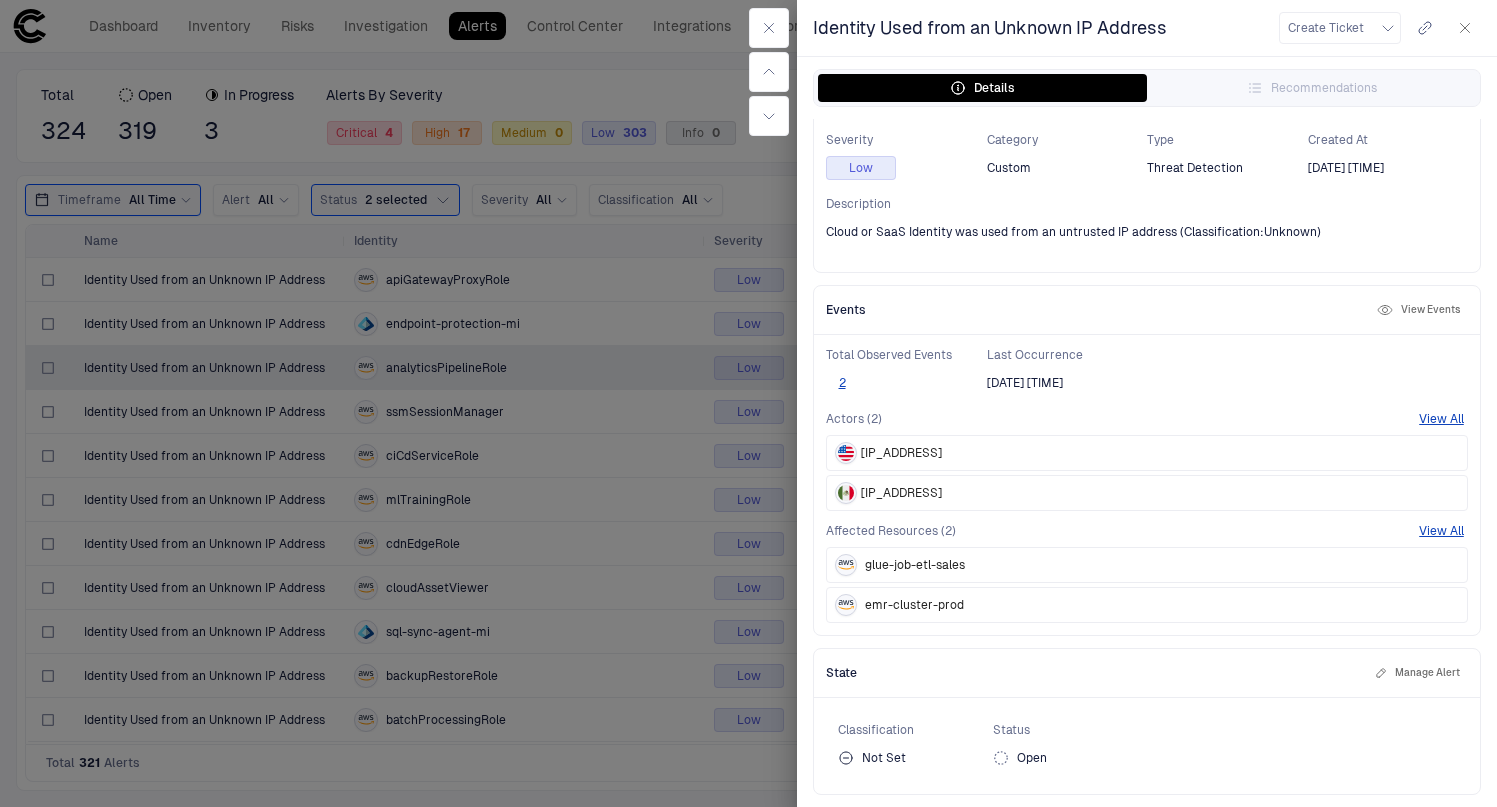 click on "Manage Alert" at bounding box center [1417, 673] 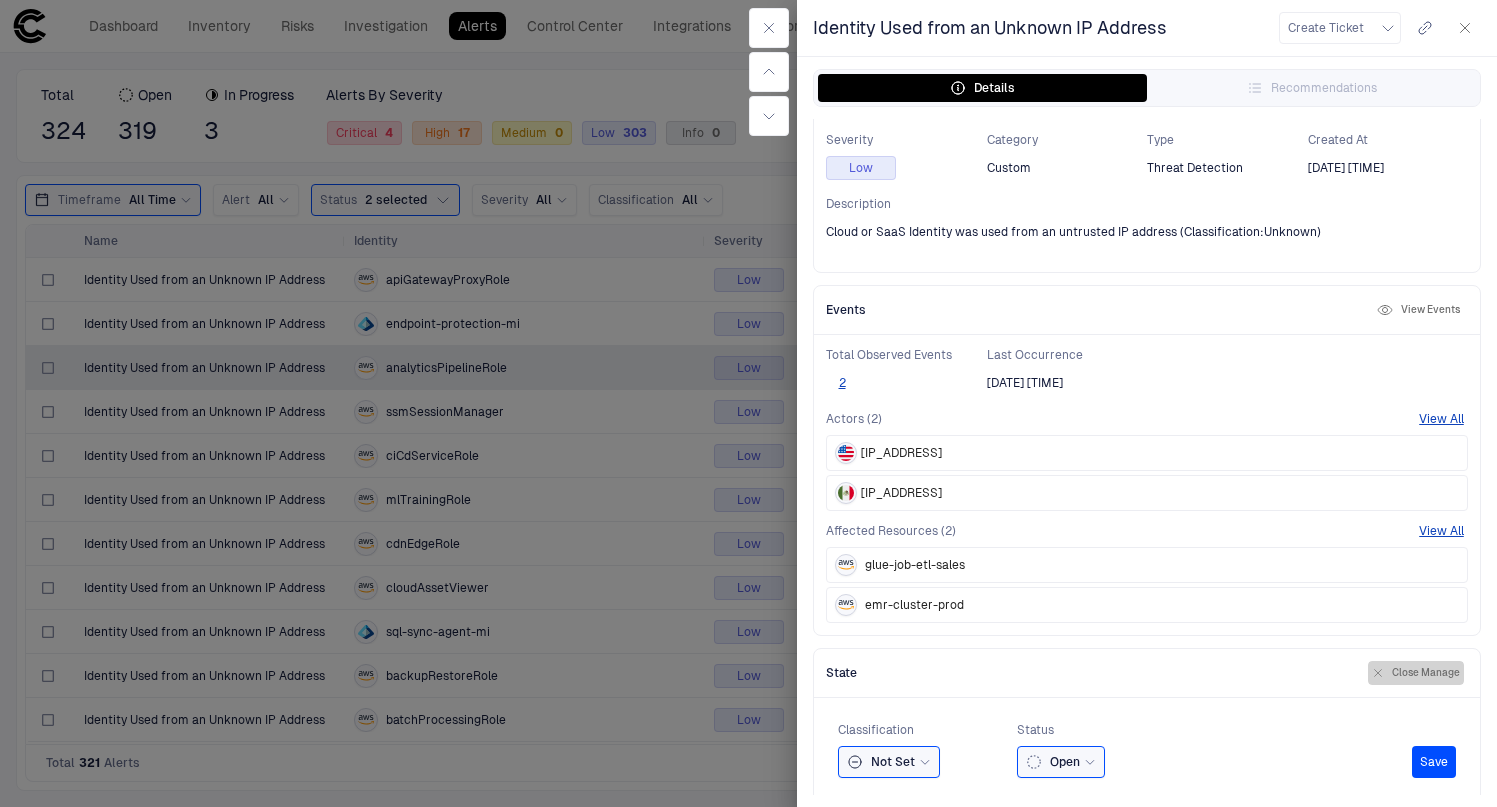 click on "Close Manage" at bounding box center (1416, 673) 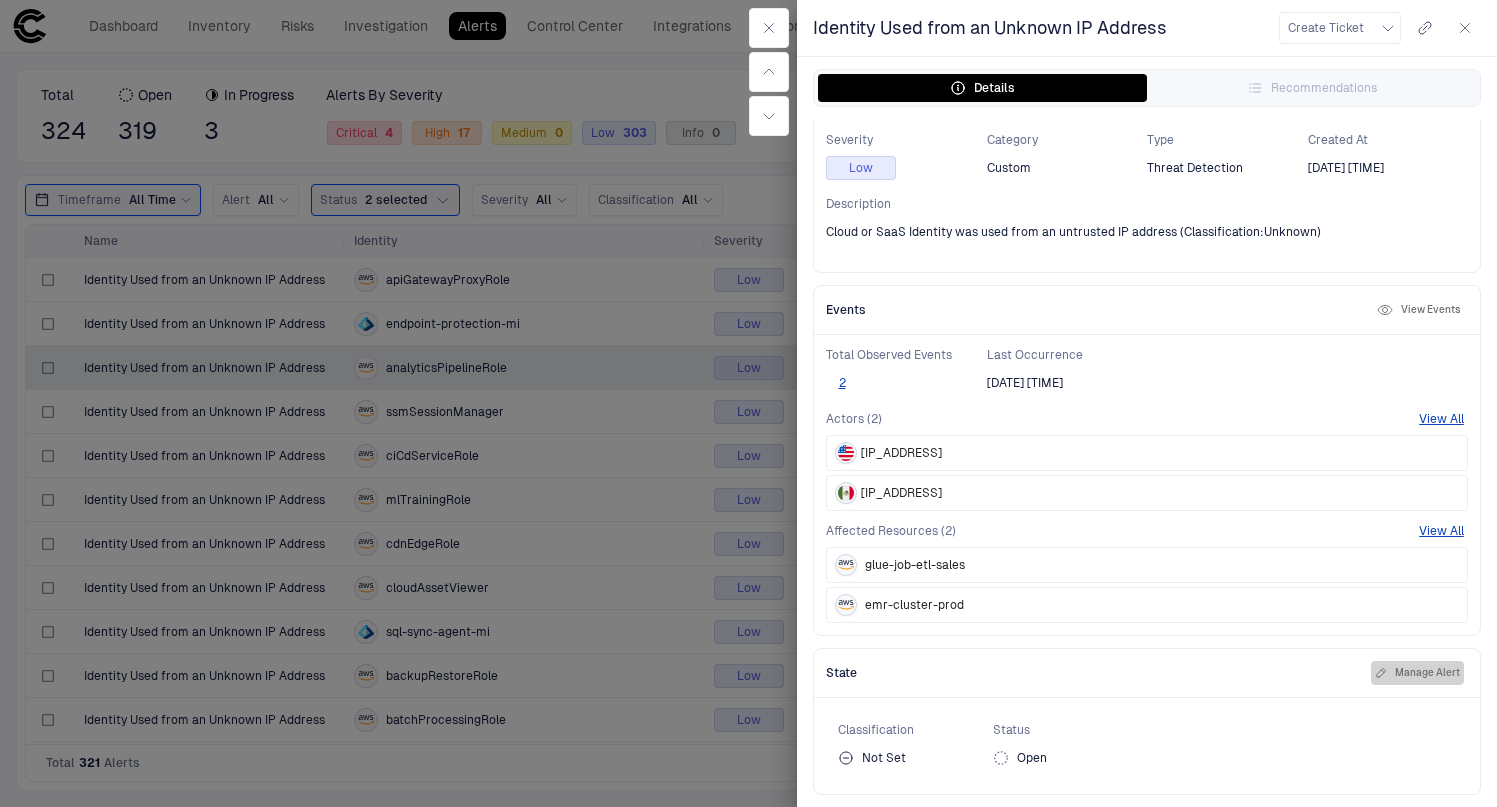 click on "Manage Alert" at bounding box center [1417, 673] 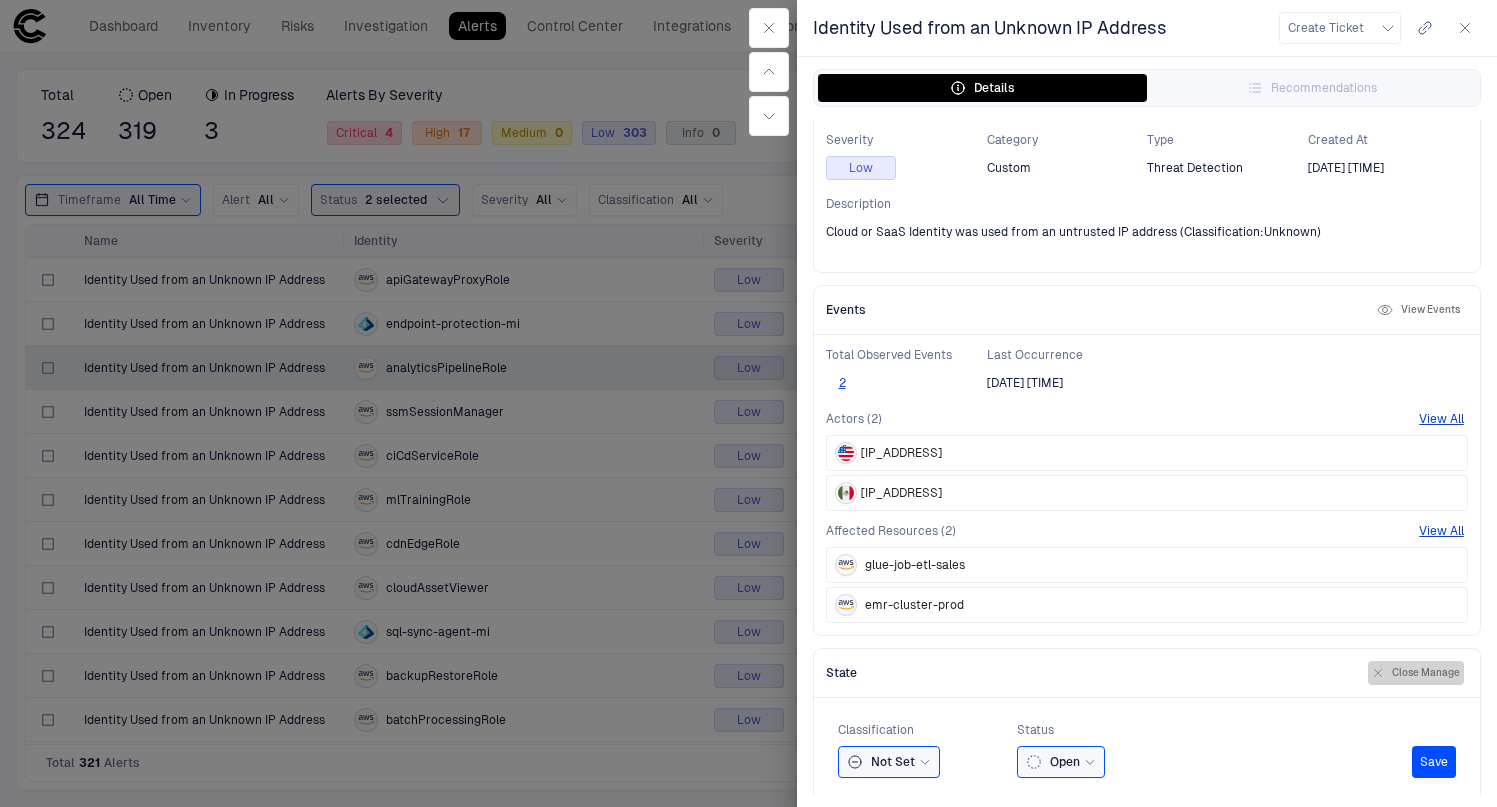 click on "Close Manage" at bounding box center (1416, 673) 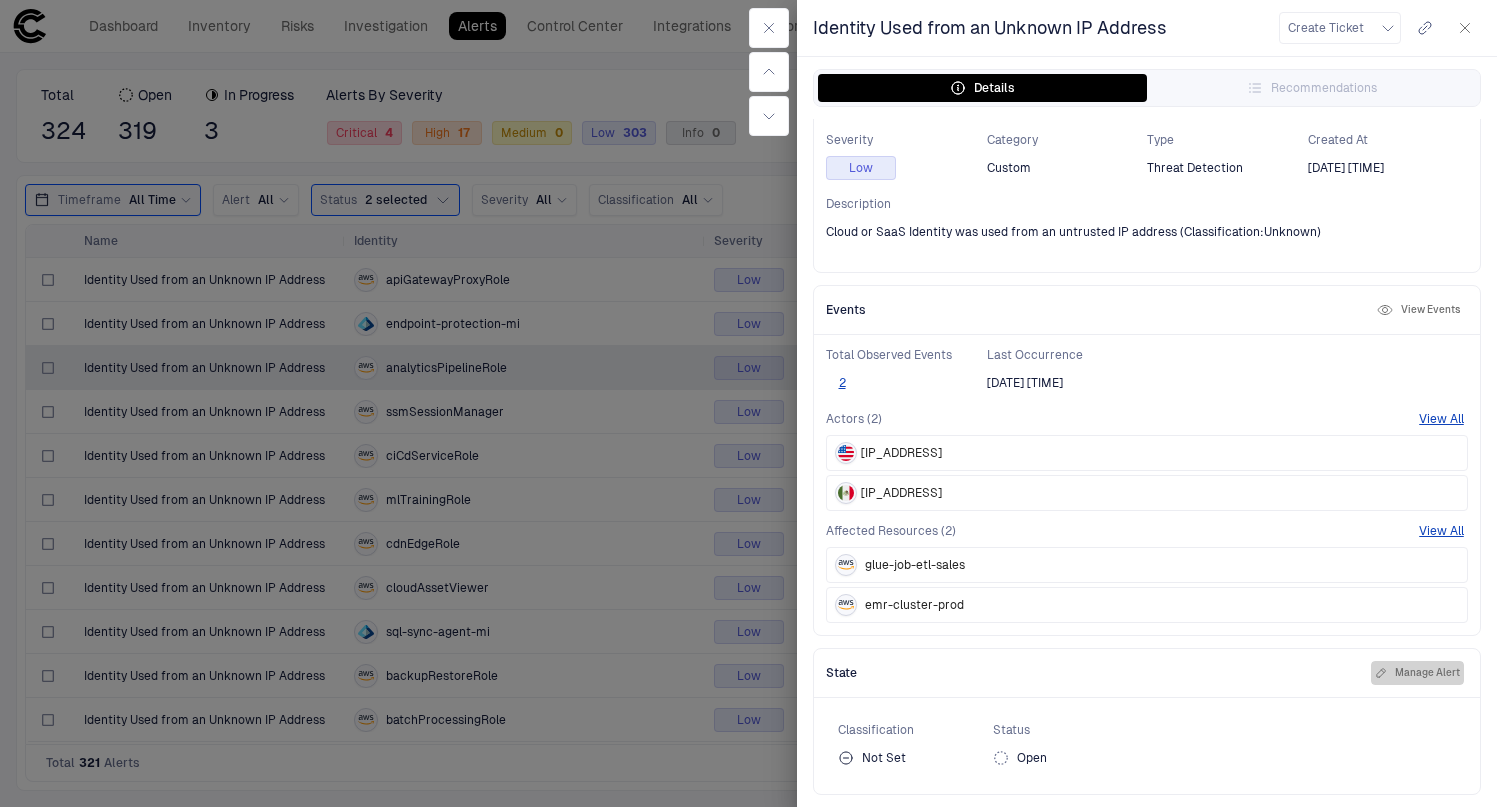 click on "Manage Alert" at bounding box center (1417, 673) 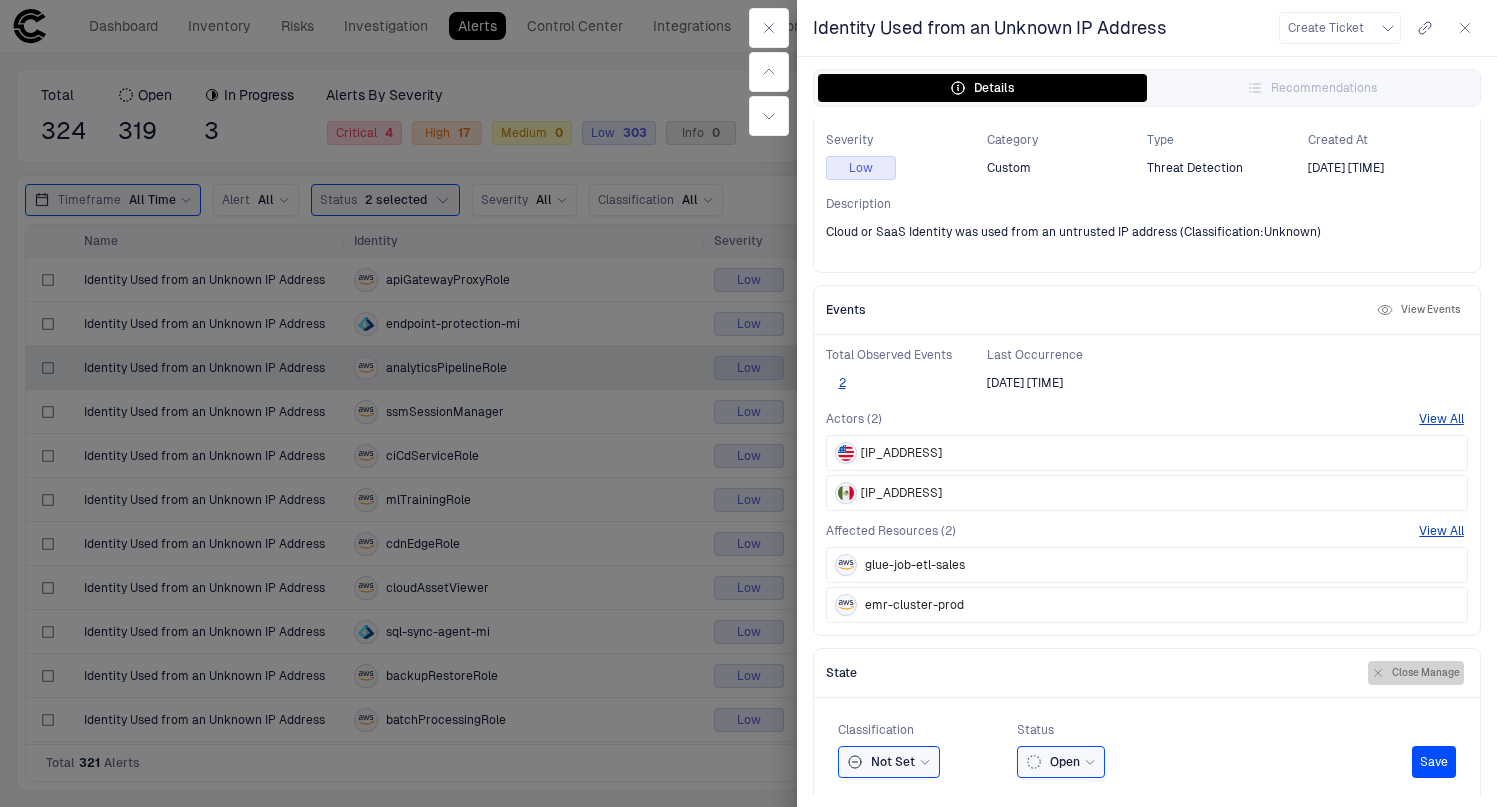 click on "Close Manage" at bounding box center [1416, 673] 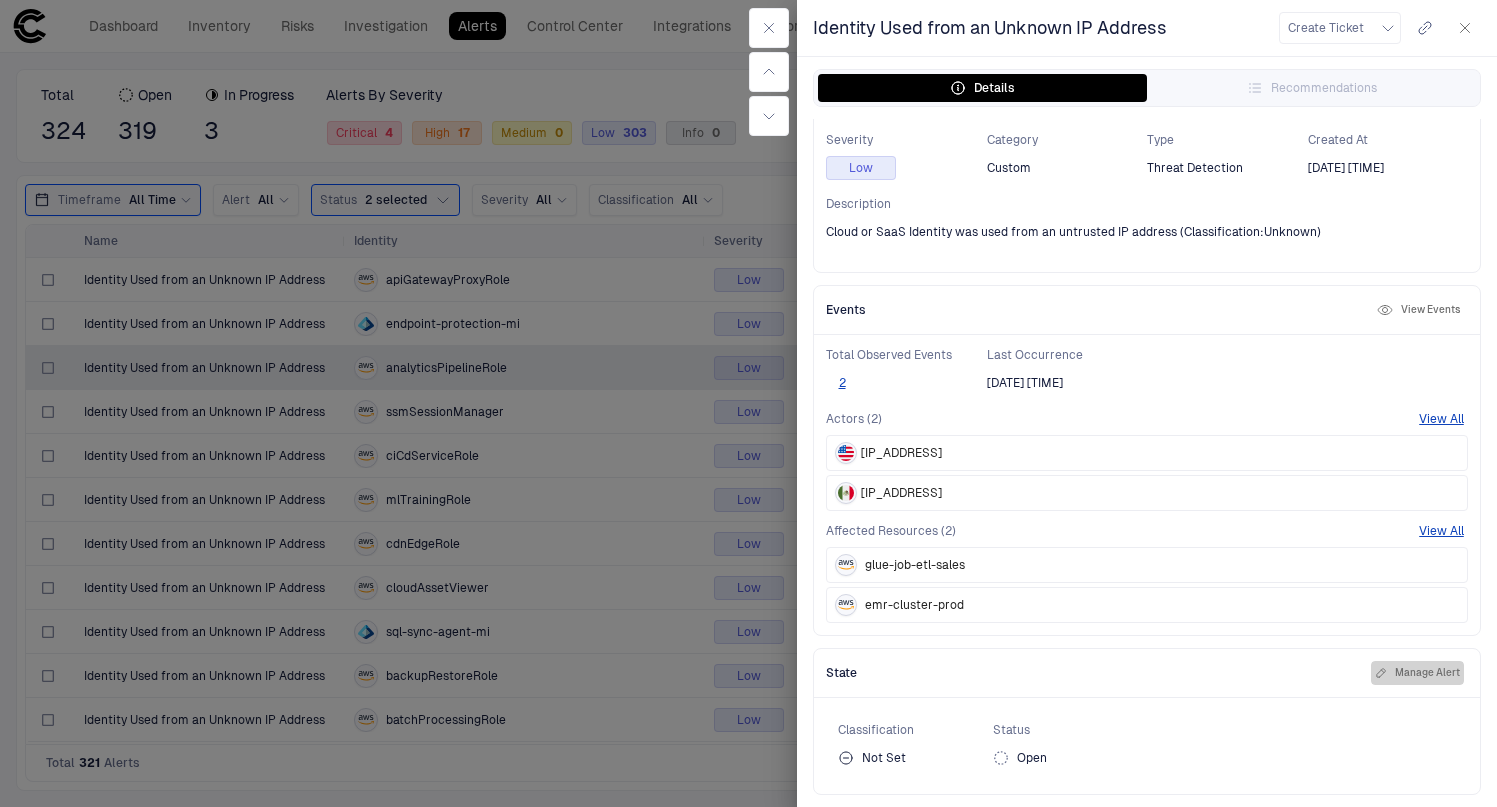click on "Manage Alert" at bounding box center (1417, 673) 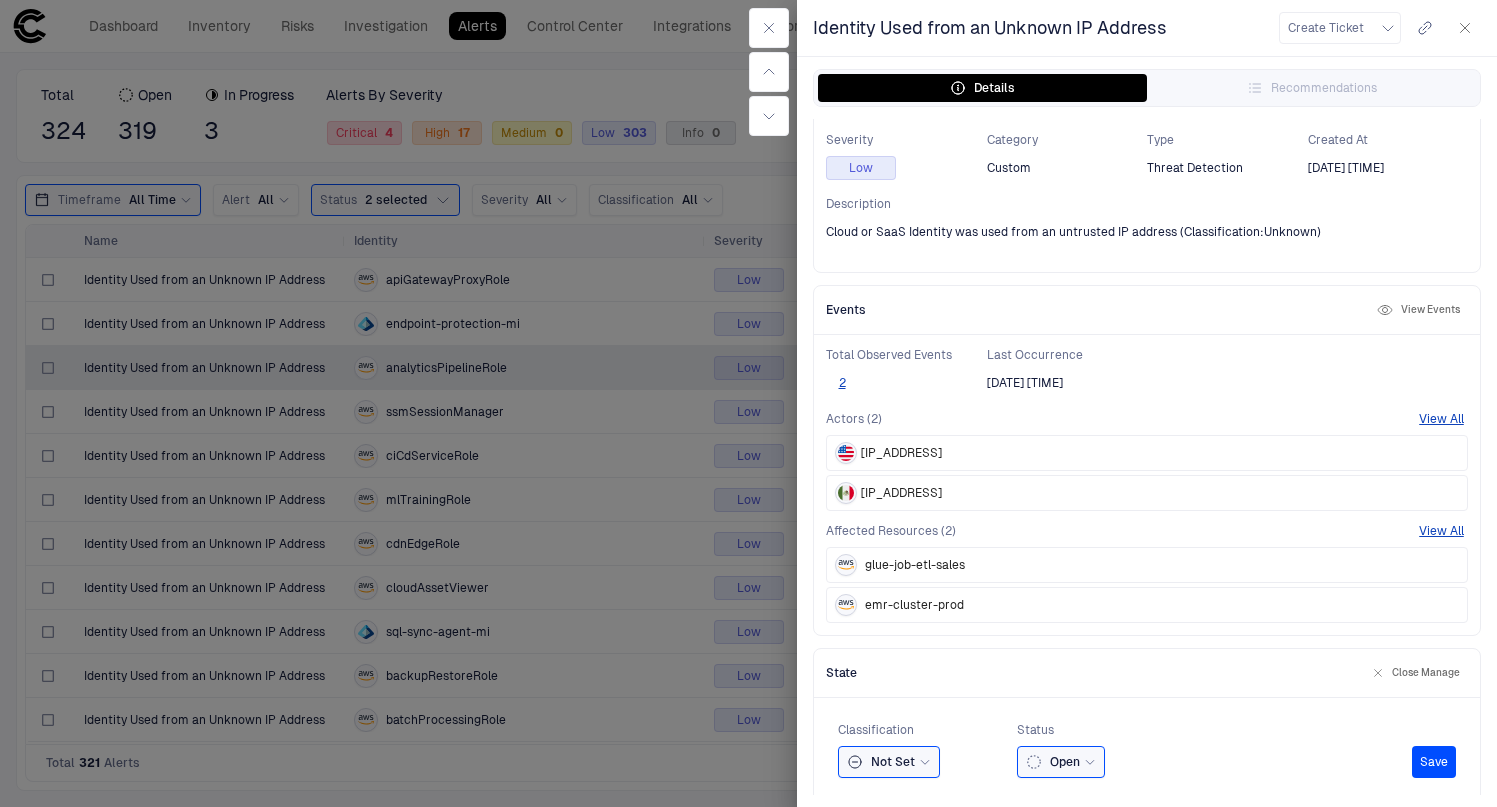 click on "Close Manage" at bounding box center (1416, 673) 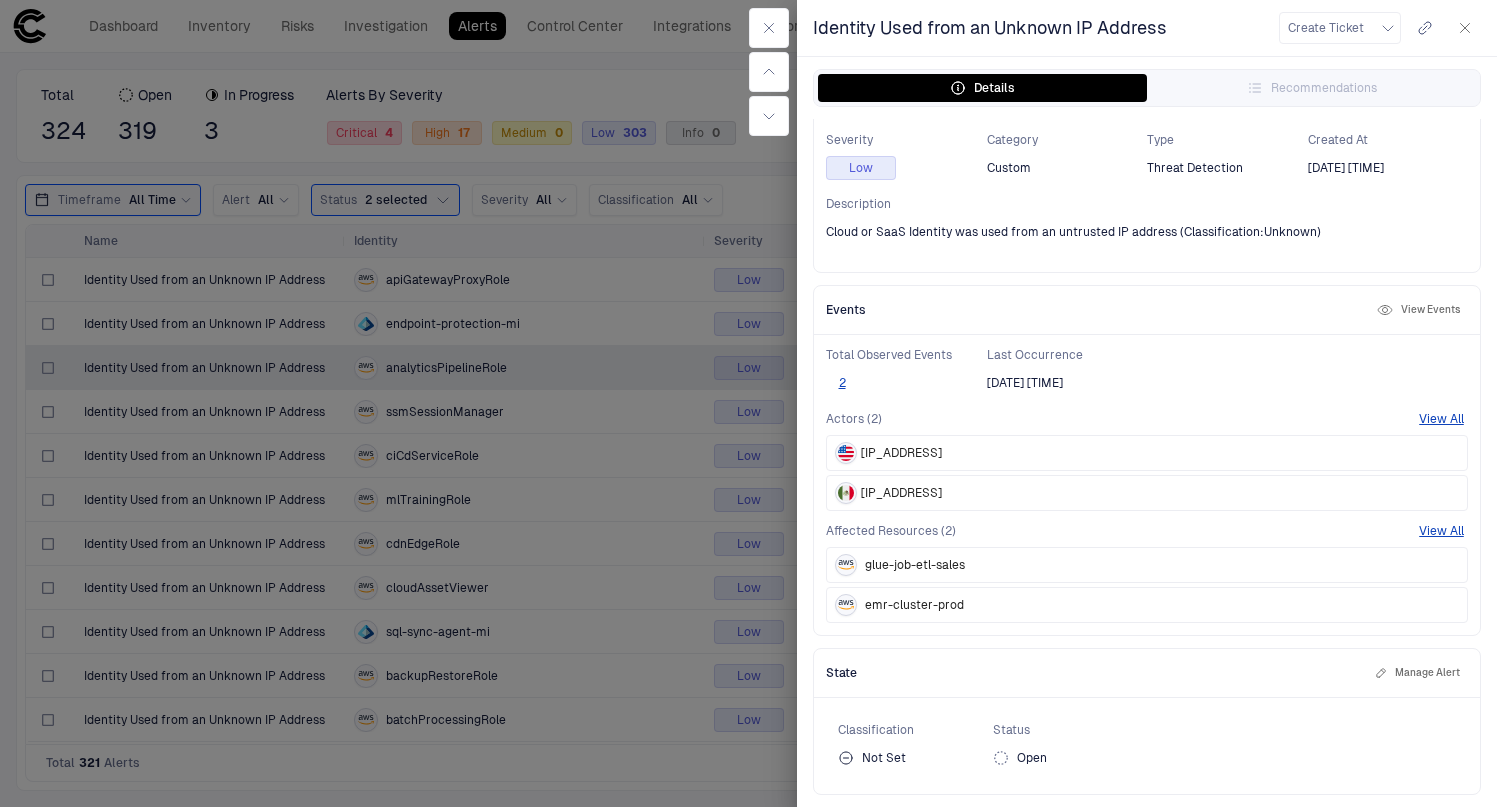 scroll, scrollTop: 177, scrollLeft: 0, axis: vertical 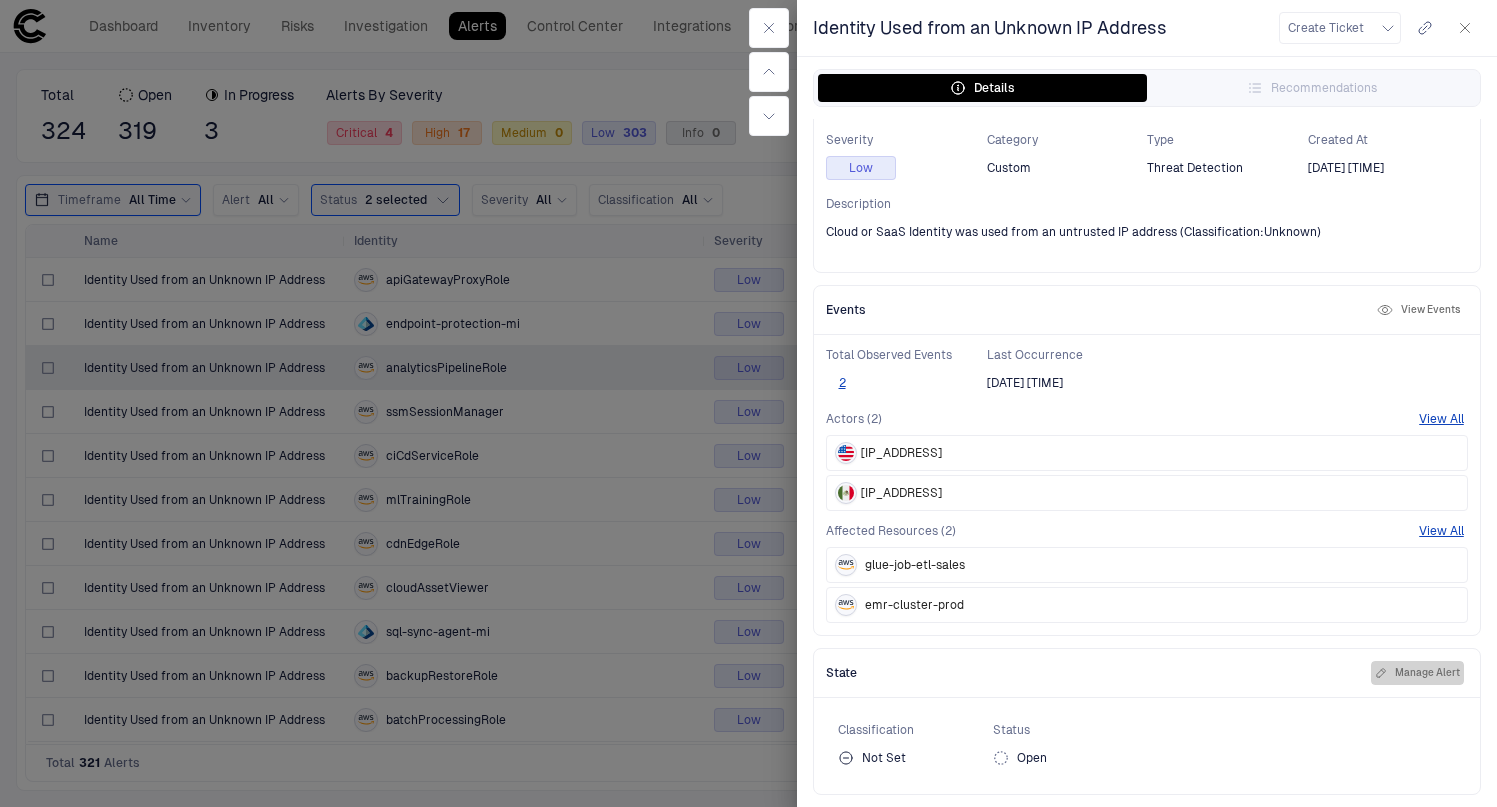 click 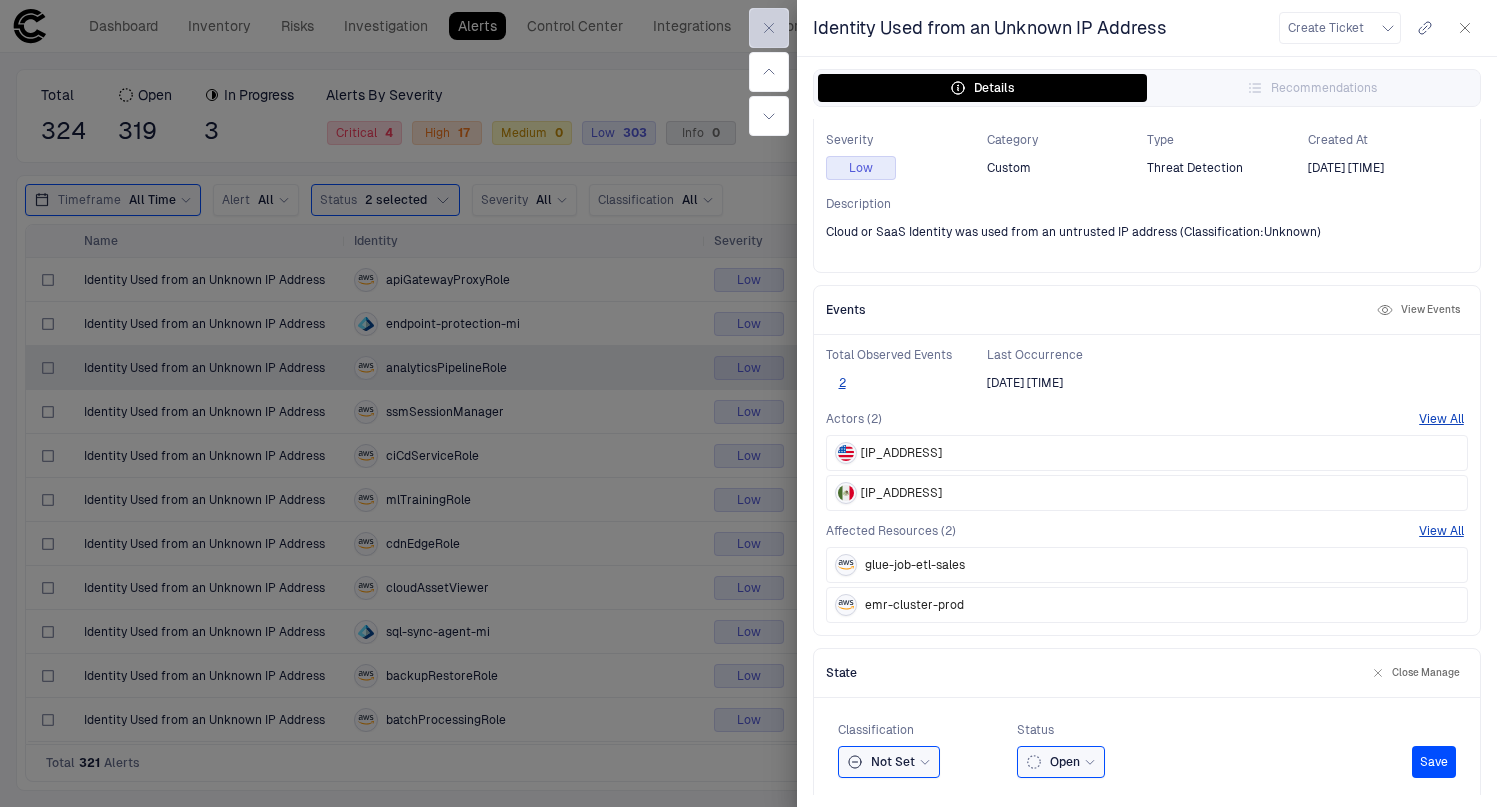 click at bounding box center [769, 28] 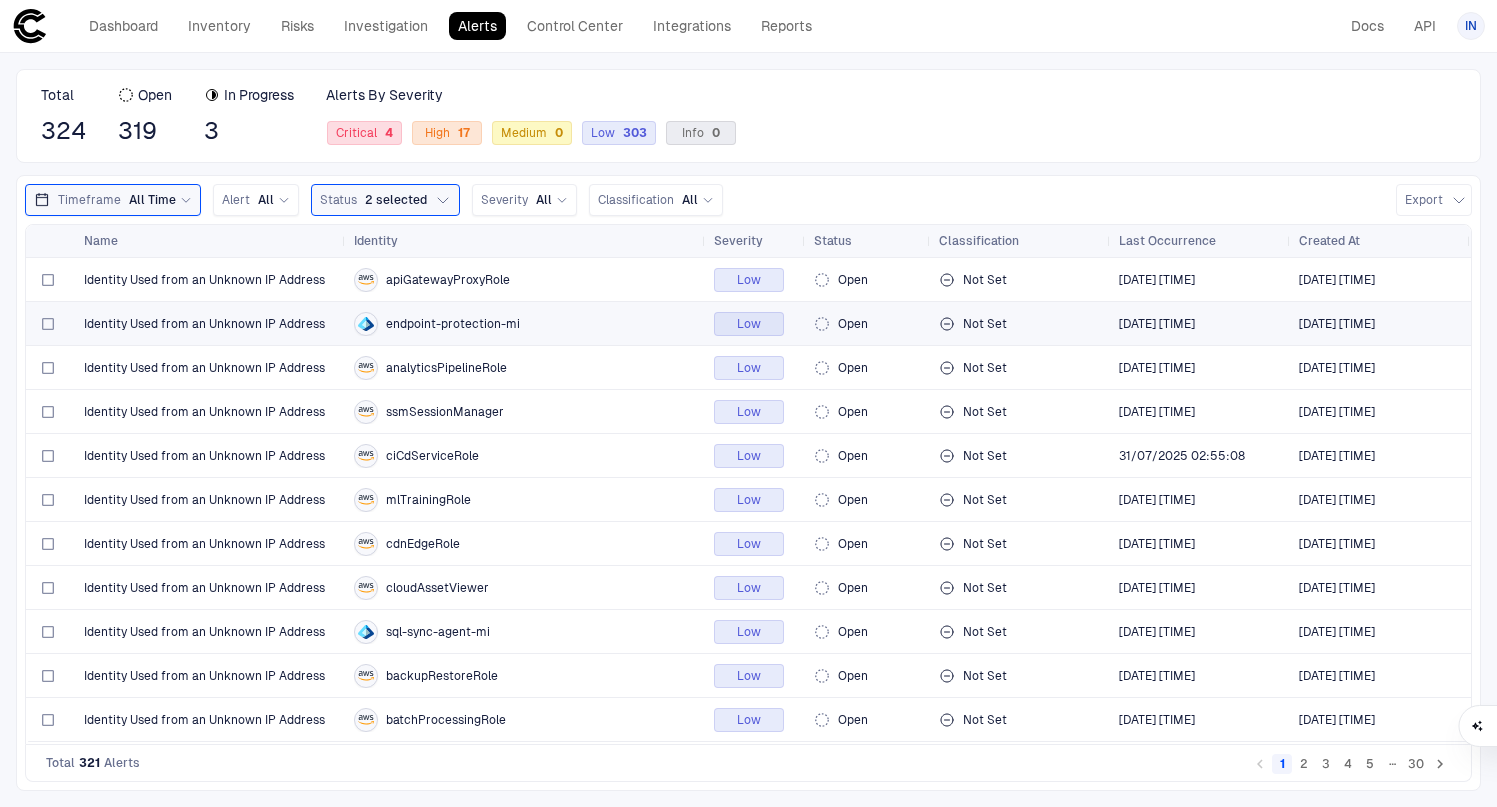 click on "Identity Used from an Unknown IP Address endpoint-protection-mi Low Open Not Set [DATE] [TIME] [DATE] [TIME]" at bounding box center (748, 324) 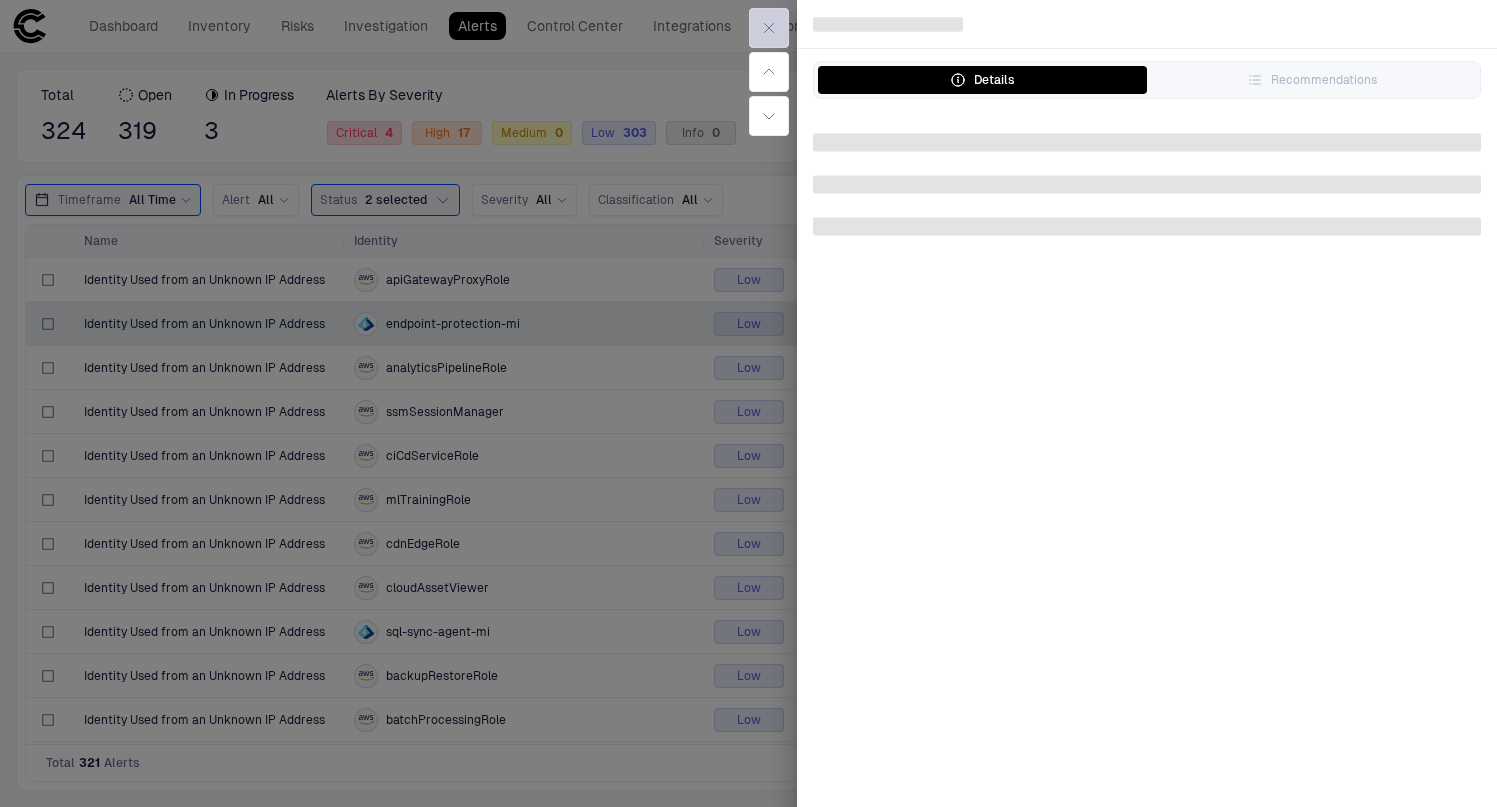 click 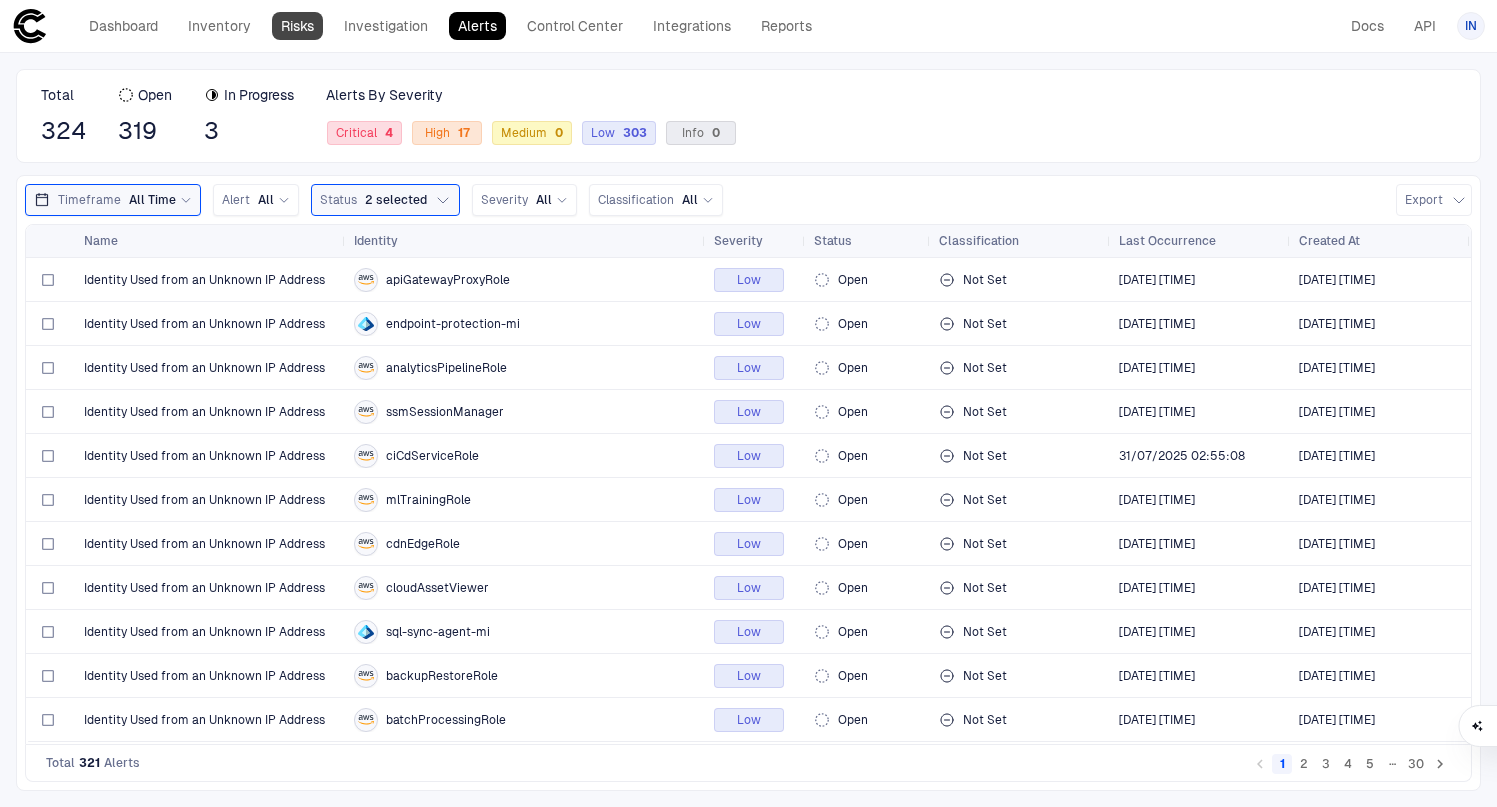 click on "Risks" at bounding box center [297, 26] 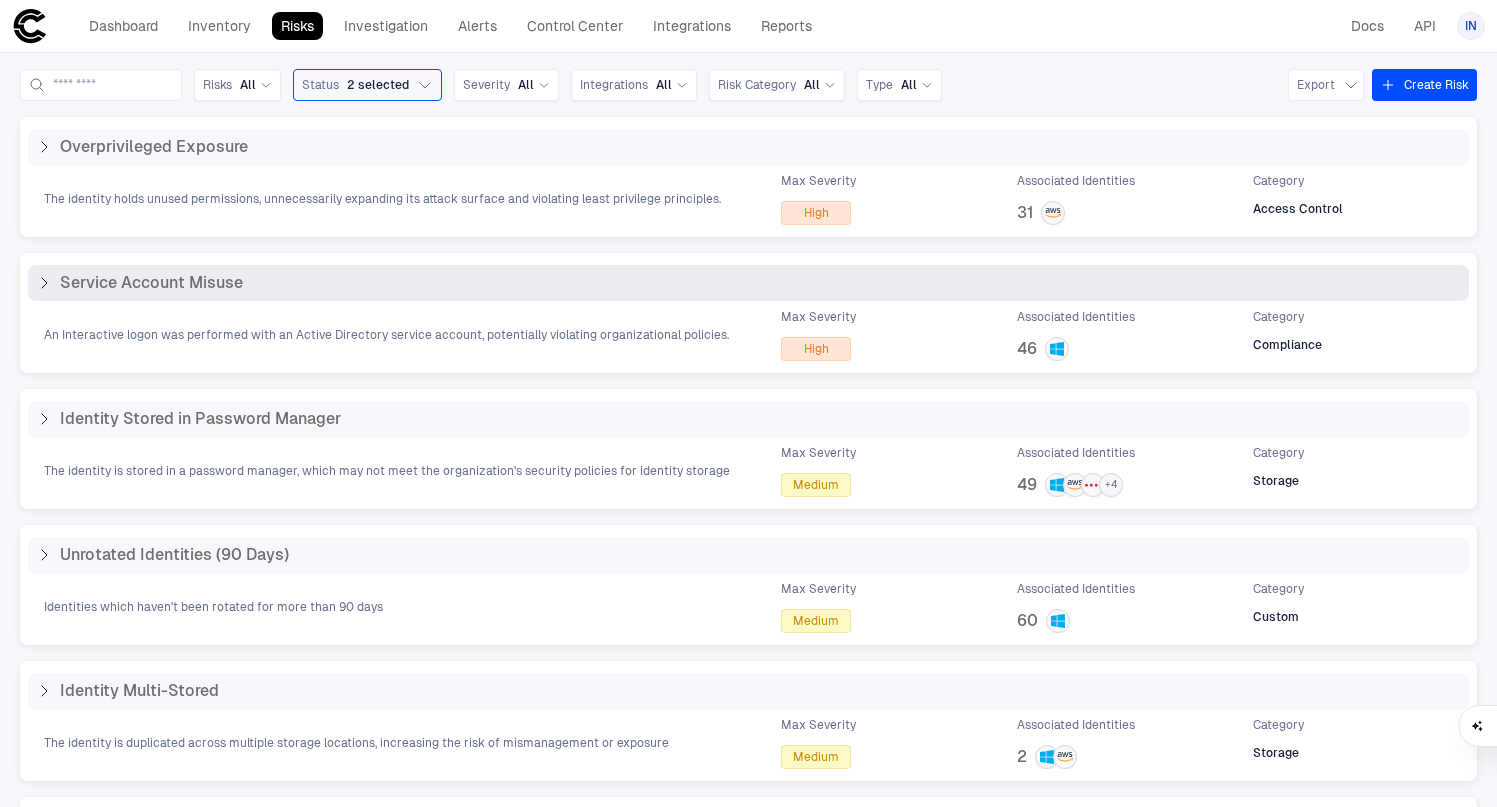 click on "An Interactive logon was performed with an Active Directory service account, potentially violating organizational policies." at bounding box center [386, 335] 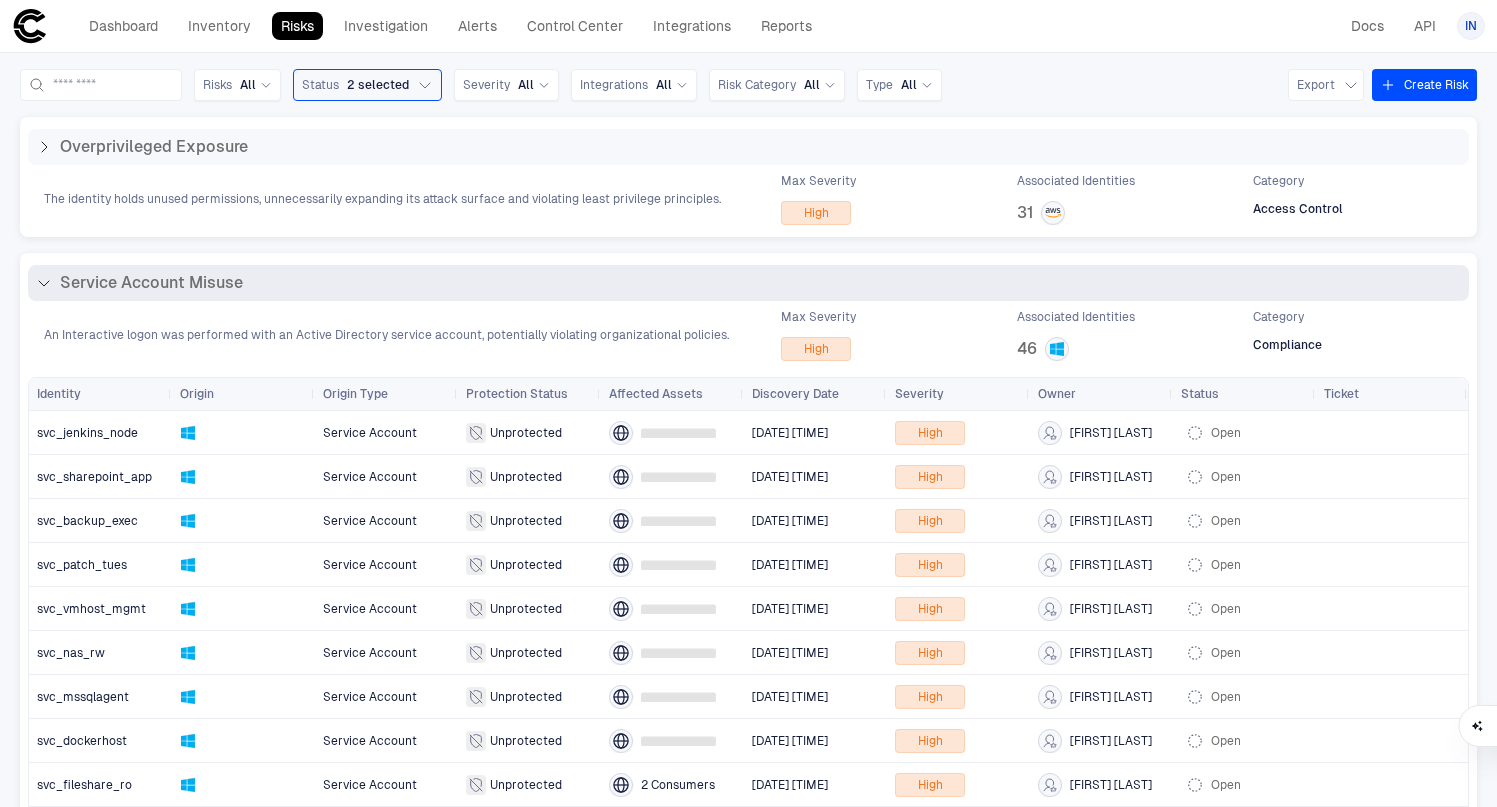 click on "An Interactive logon was performed with an Active Directory service account, potentially violating organizational policies. Max Severity High Associated Identities 46 Category Compliance" at bounding box center [748, 335] 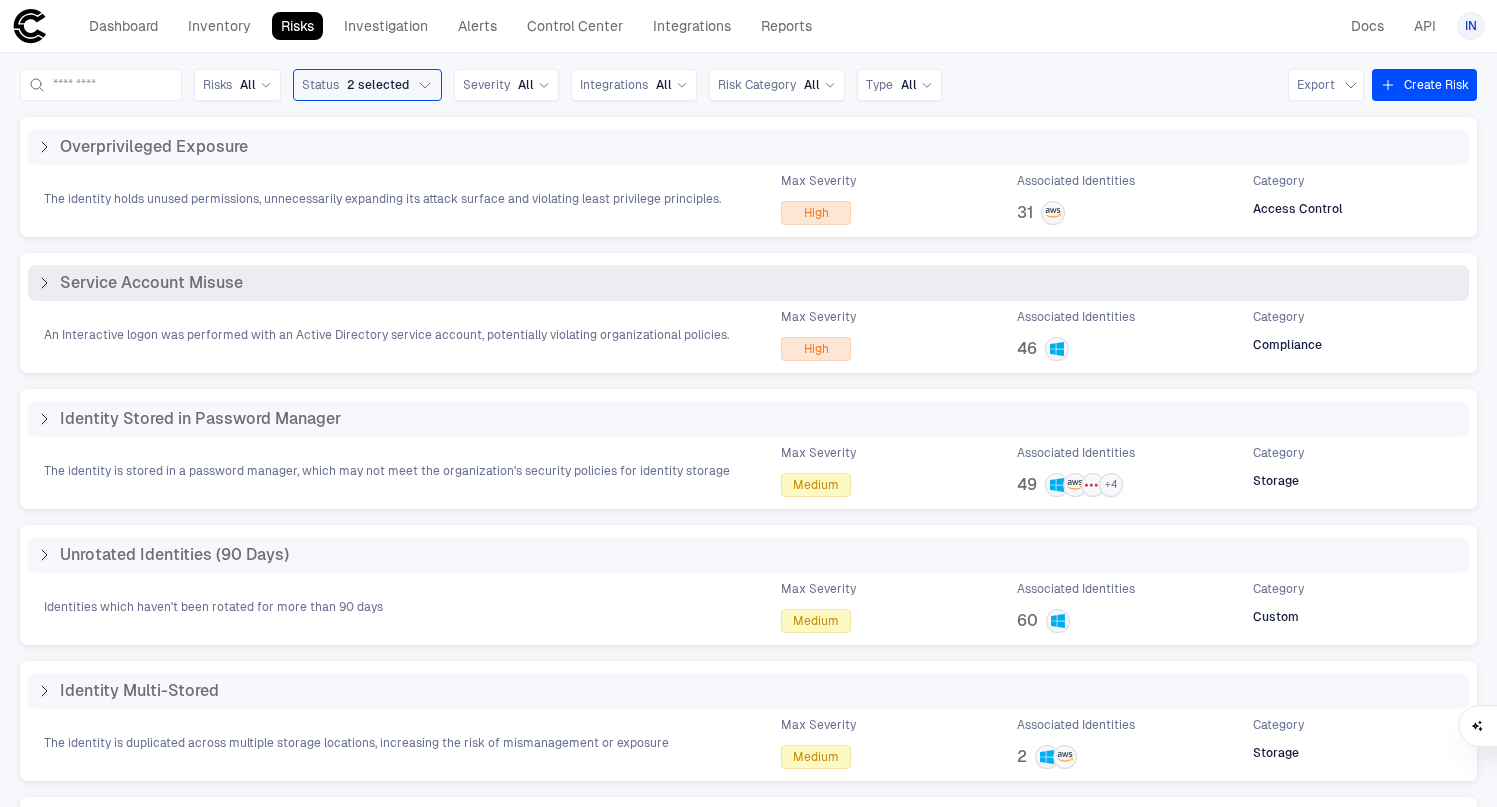 click on "An Interactive logon was performed with an Active Directory service account, potentially violating organizational policies. Max Severity High Associated Identities 46 Category Compliance" at bounding box center [748, 335] 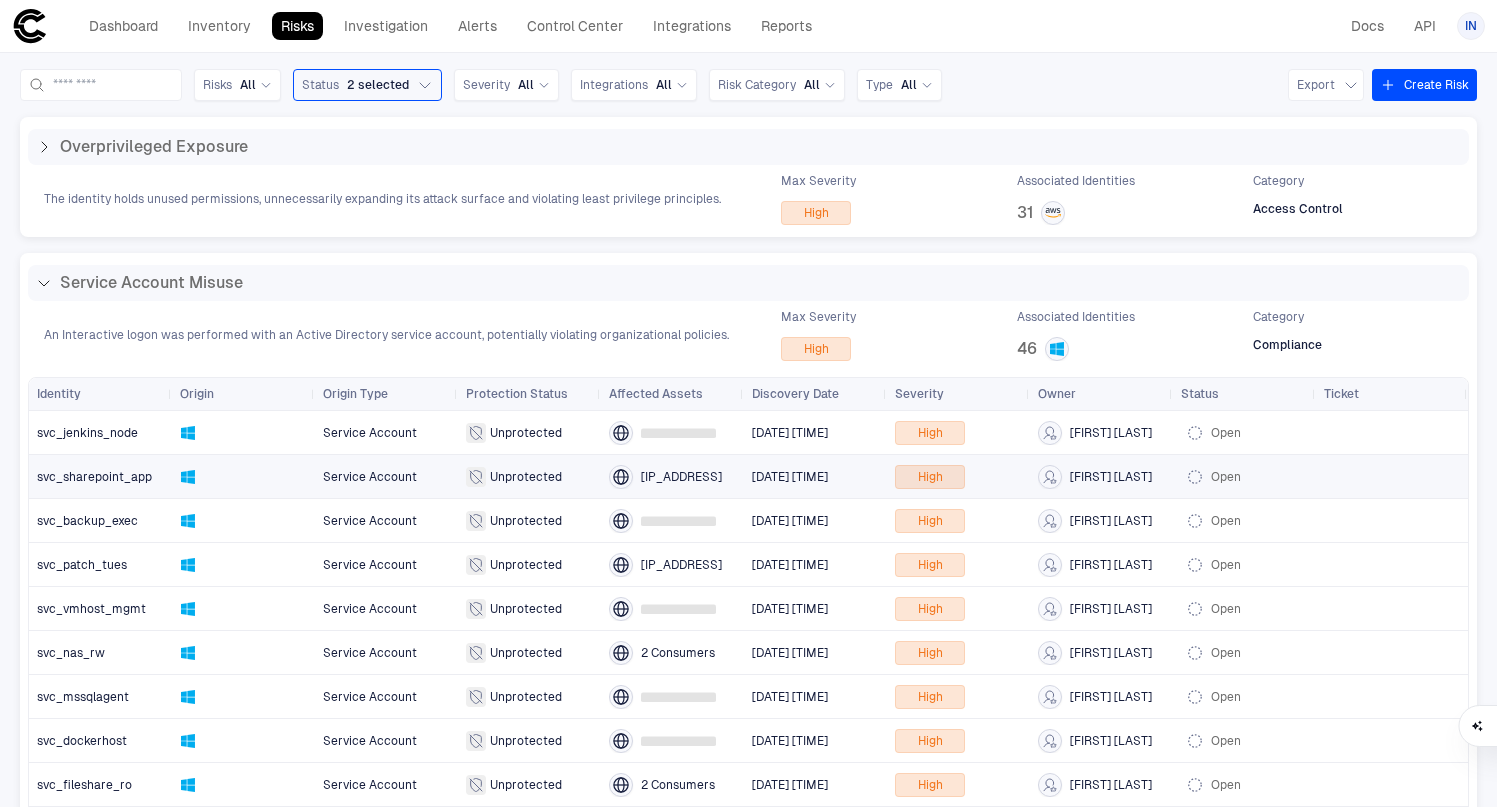 click on "[DATE] [TIME]" at bounding box center [815, 477] 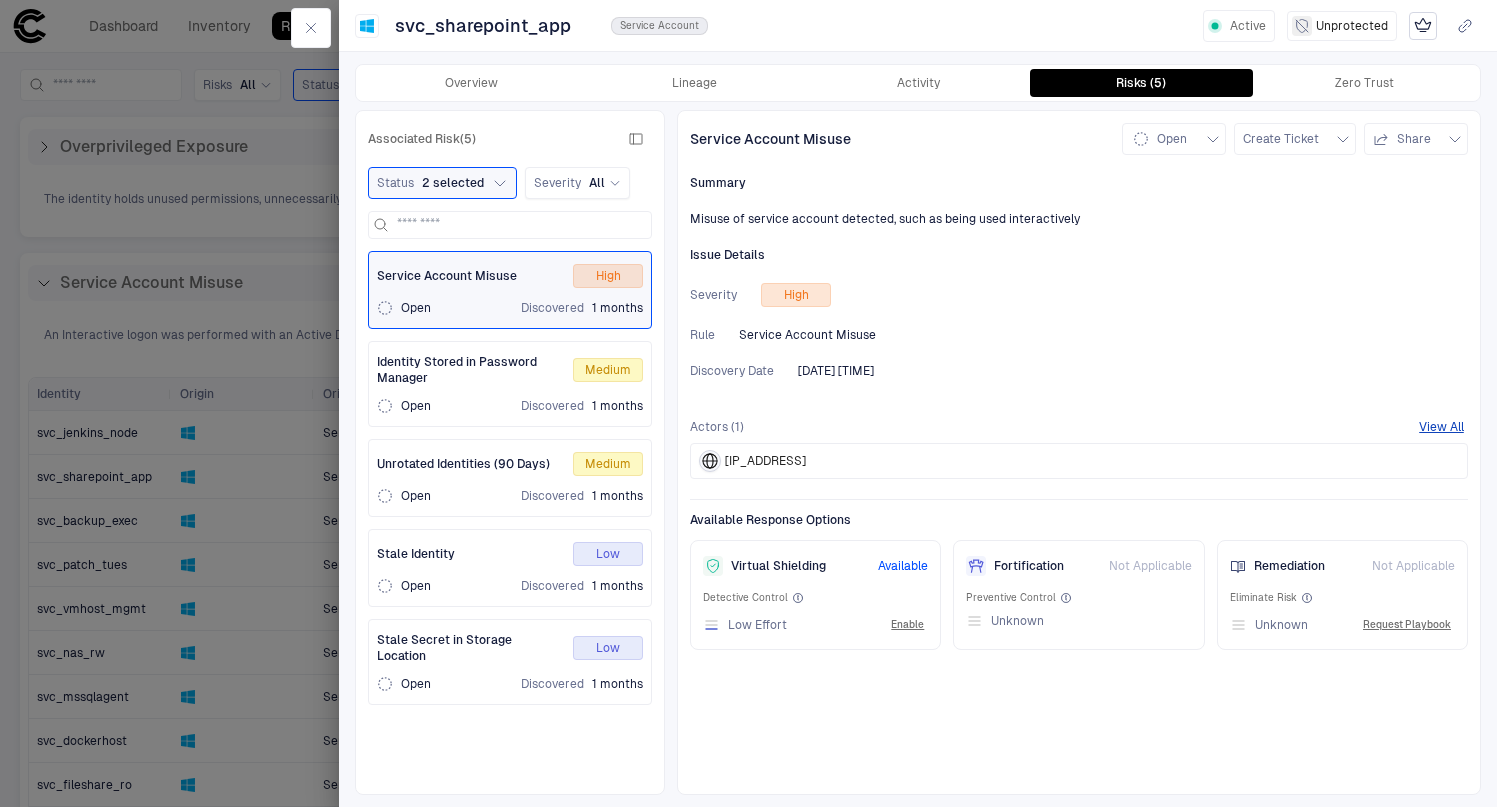 click on "Service Account Misuse High Open Discovered [TIME_AGO]" at bounding box center (510, 290) 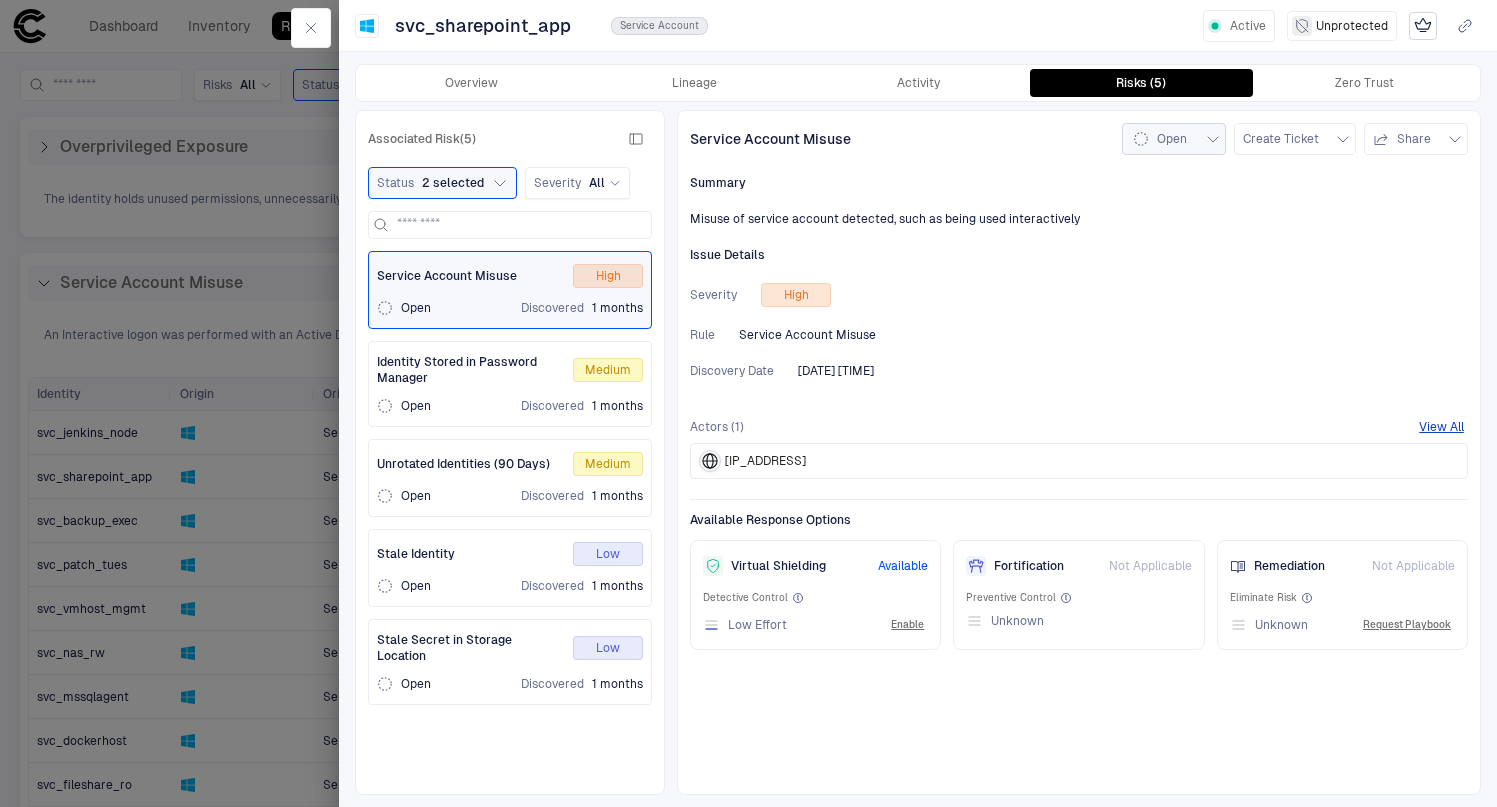 click 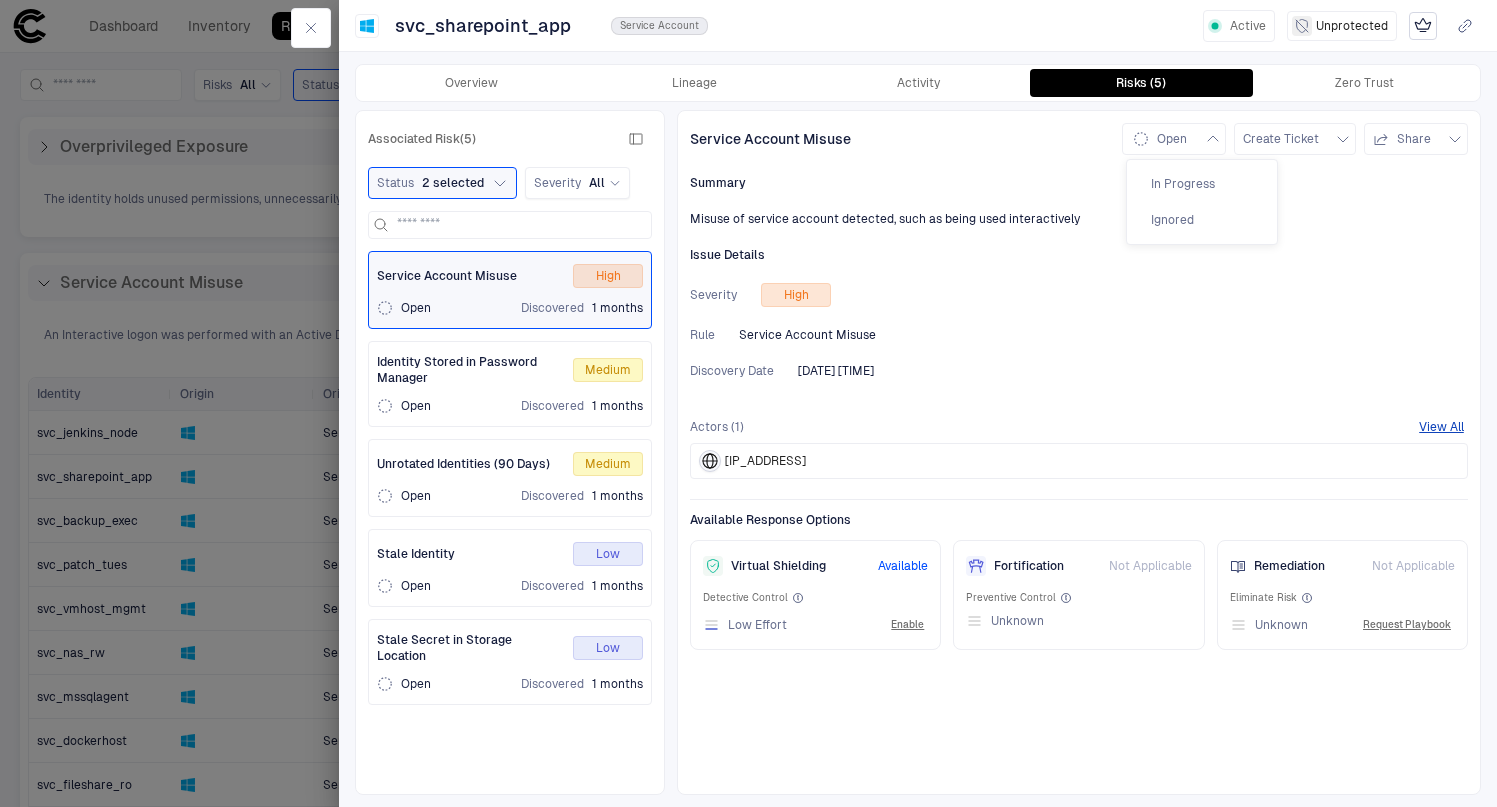 click at bounding box center (748, 403) 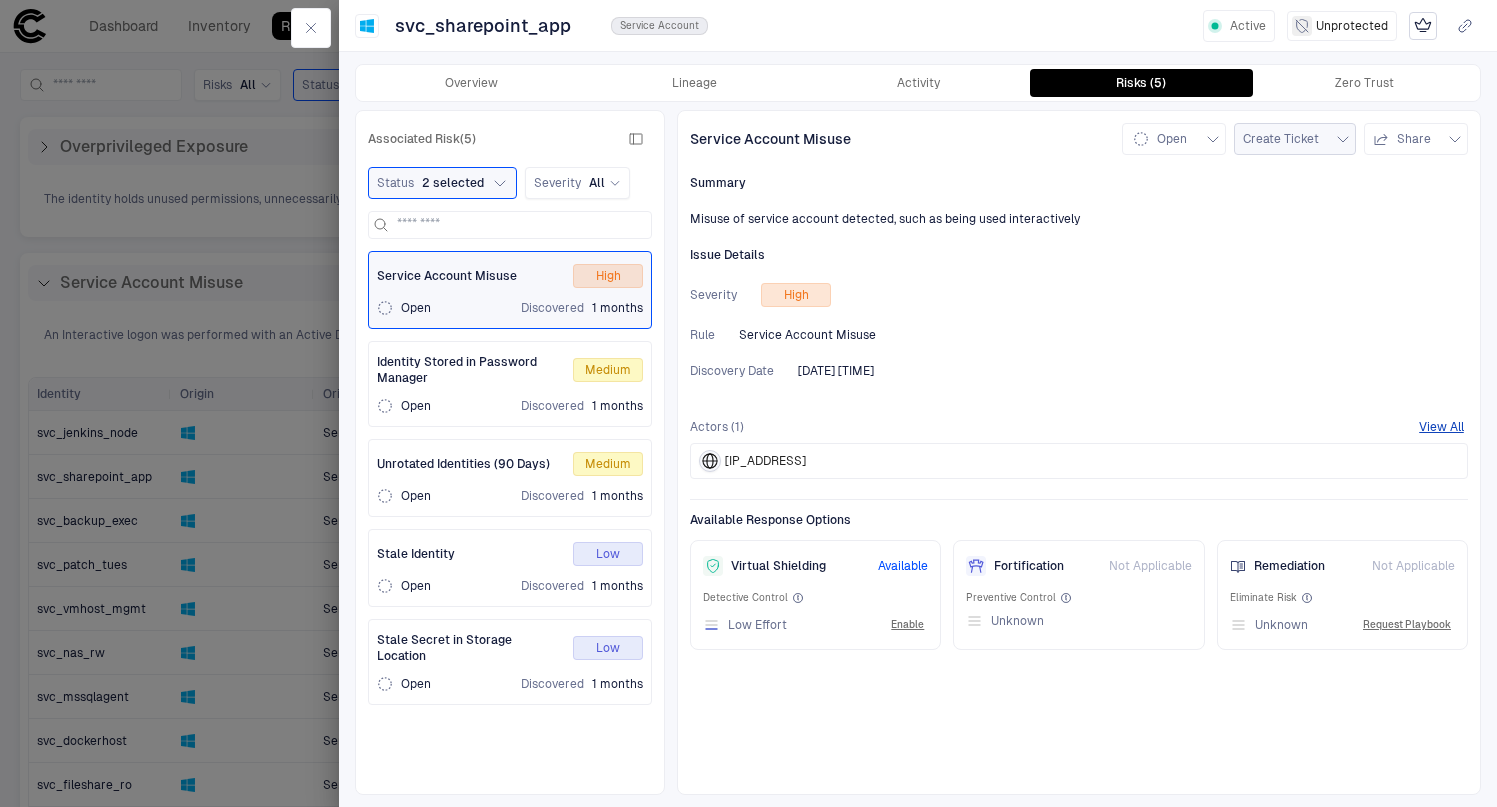 click 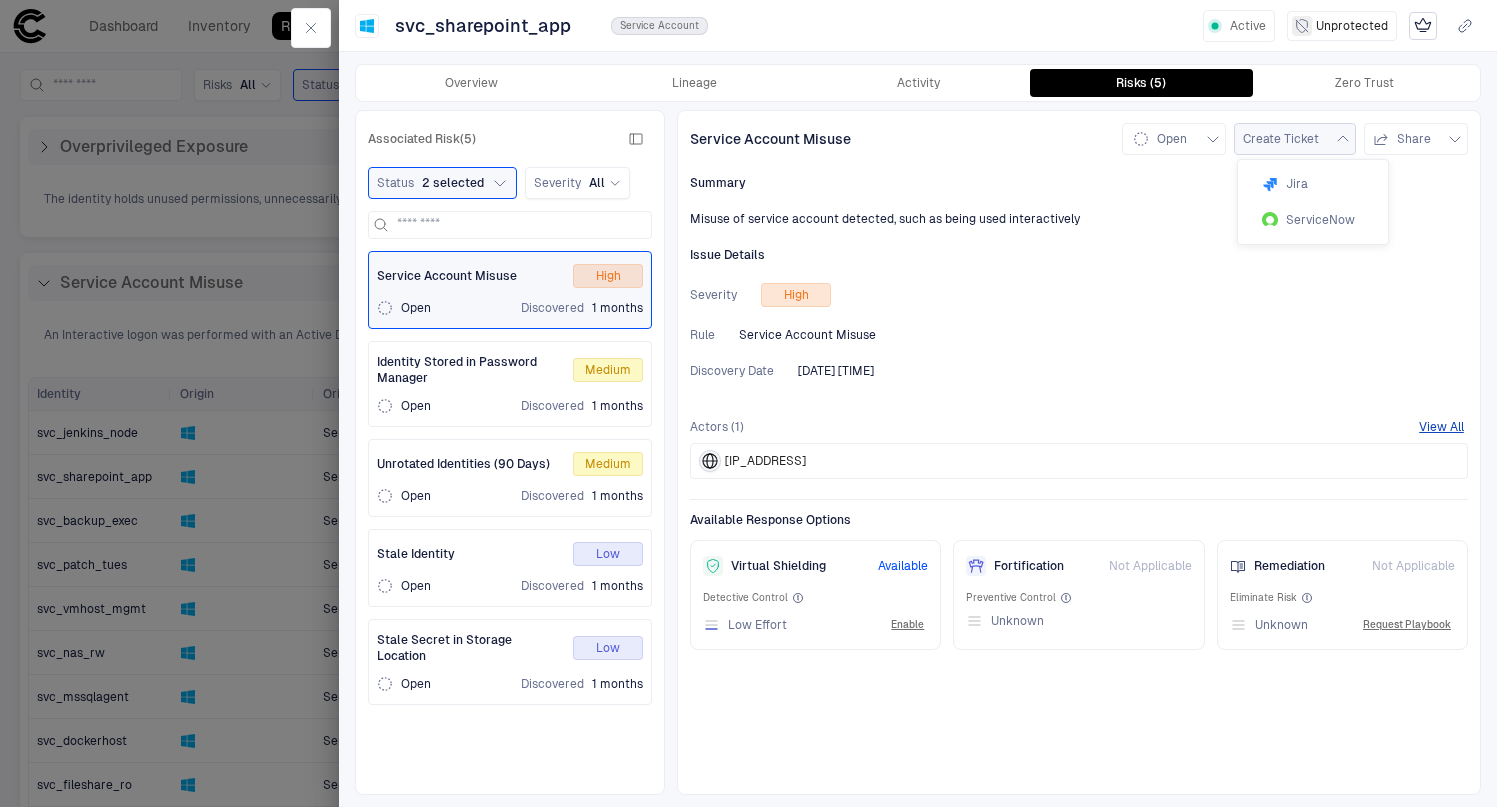 click at bounding box center (748, 403) 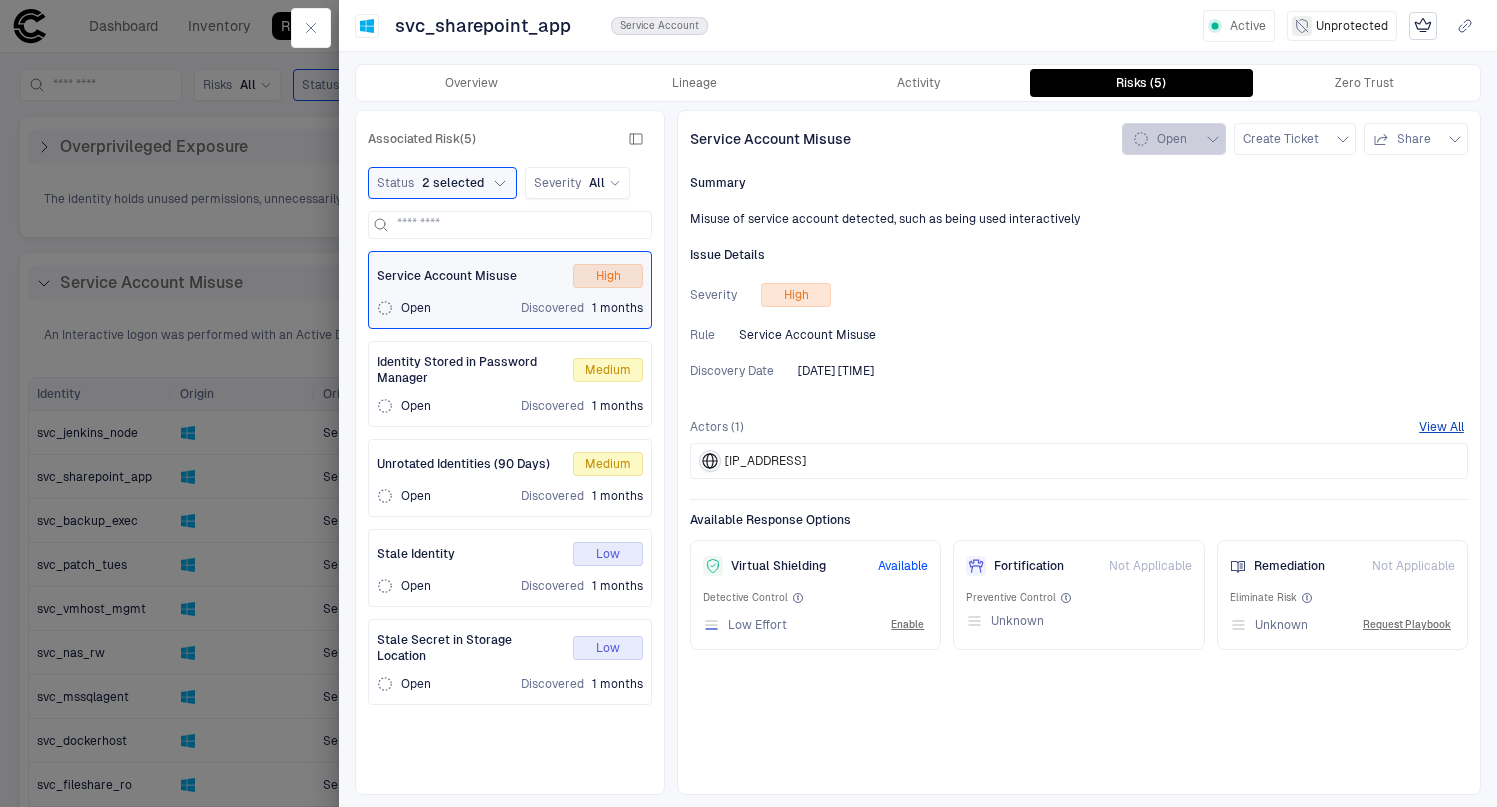 click 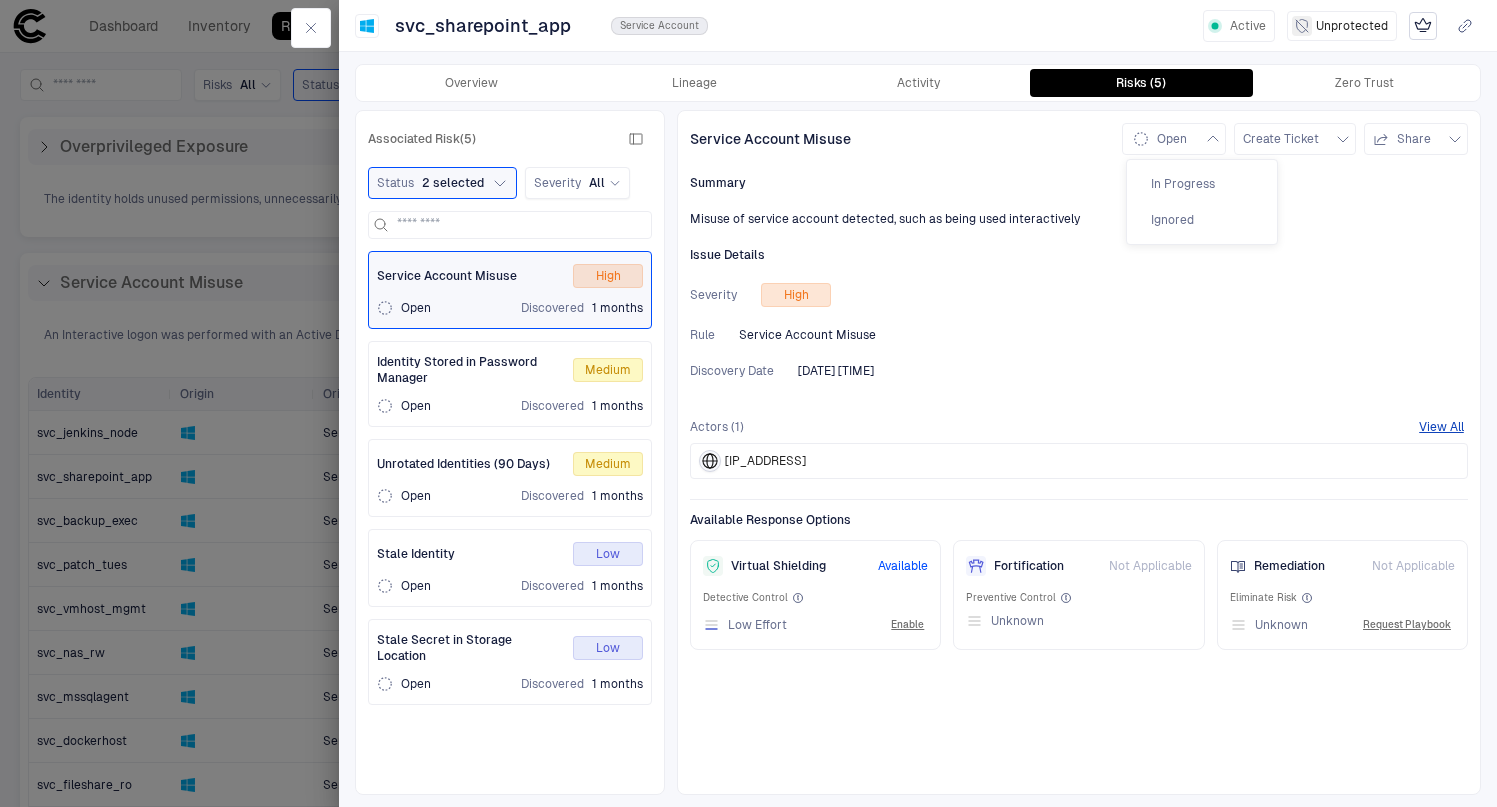 click at bounding box center (748, 403) 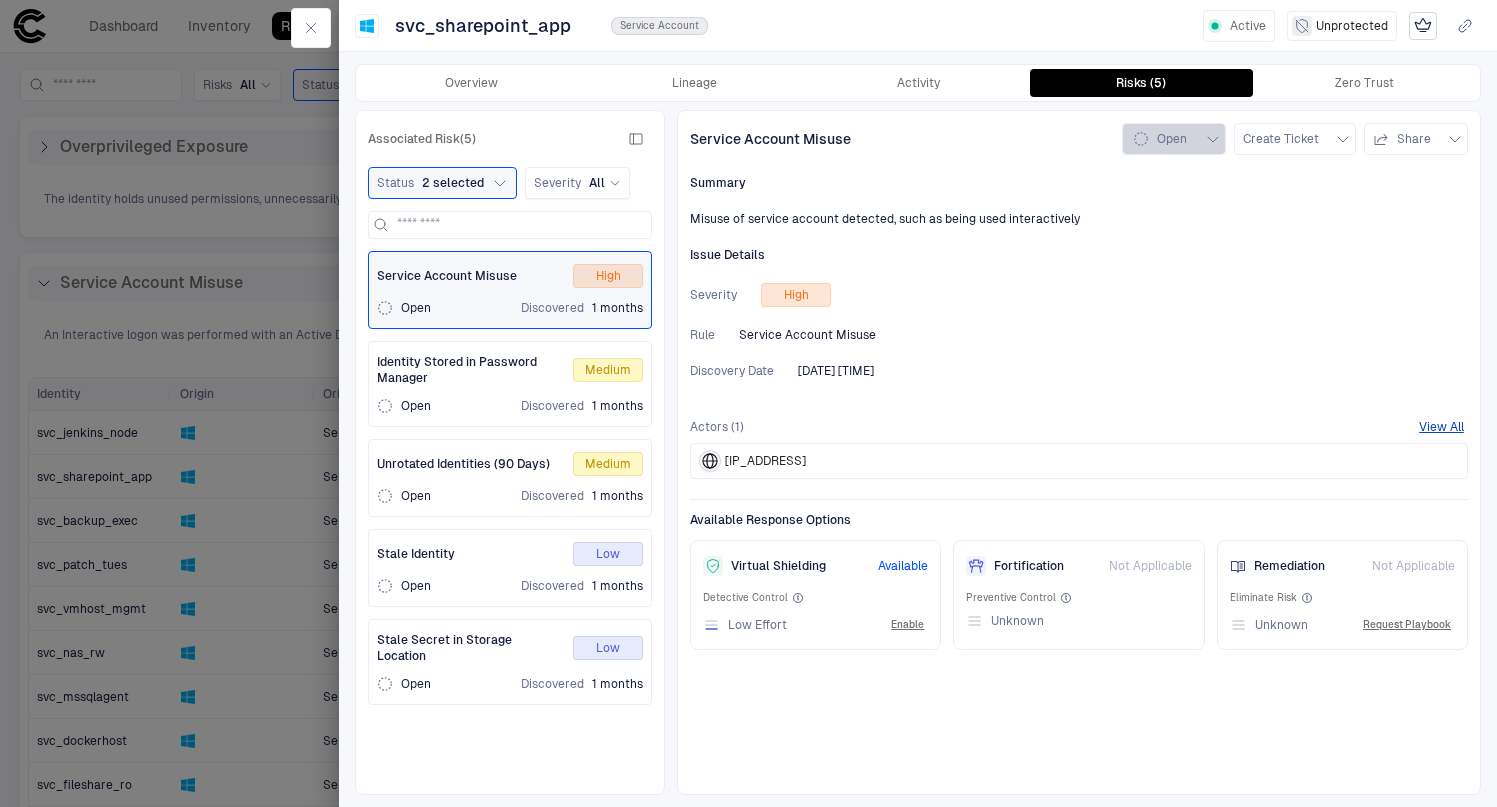 click 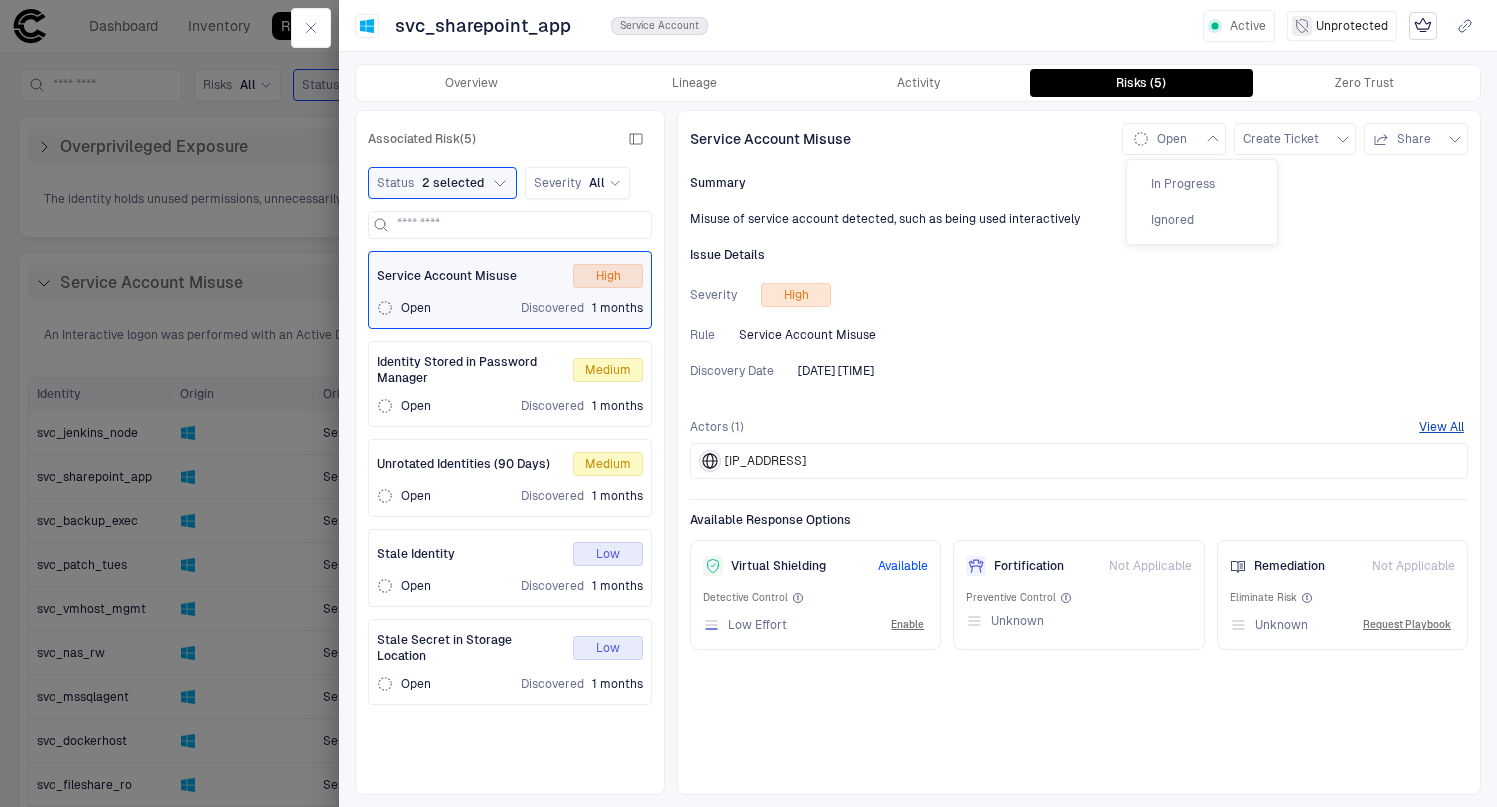 click on "In Progress" at bounding box center [1202, 184] 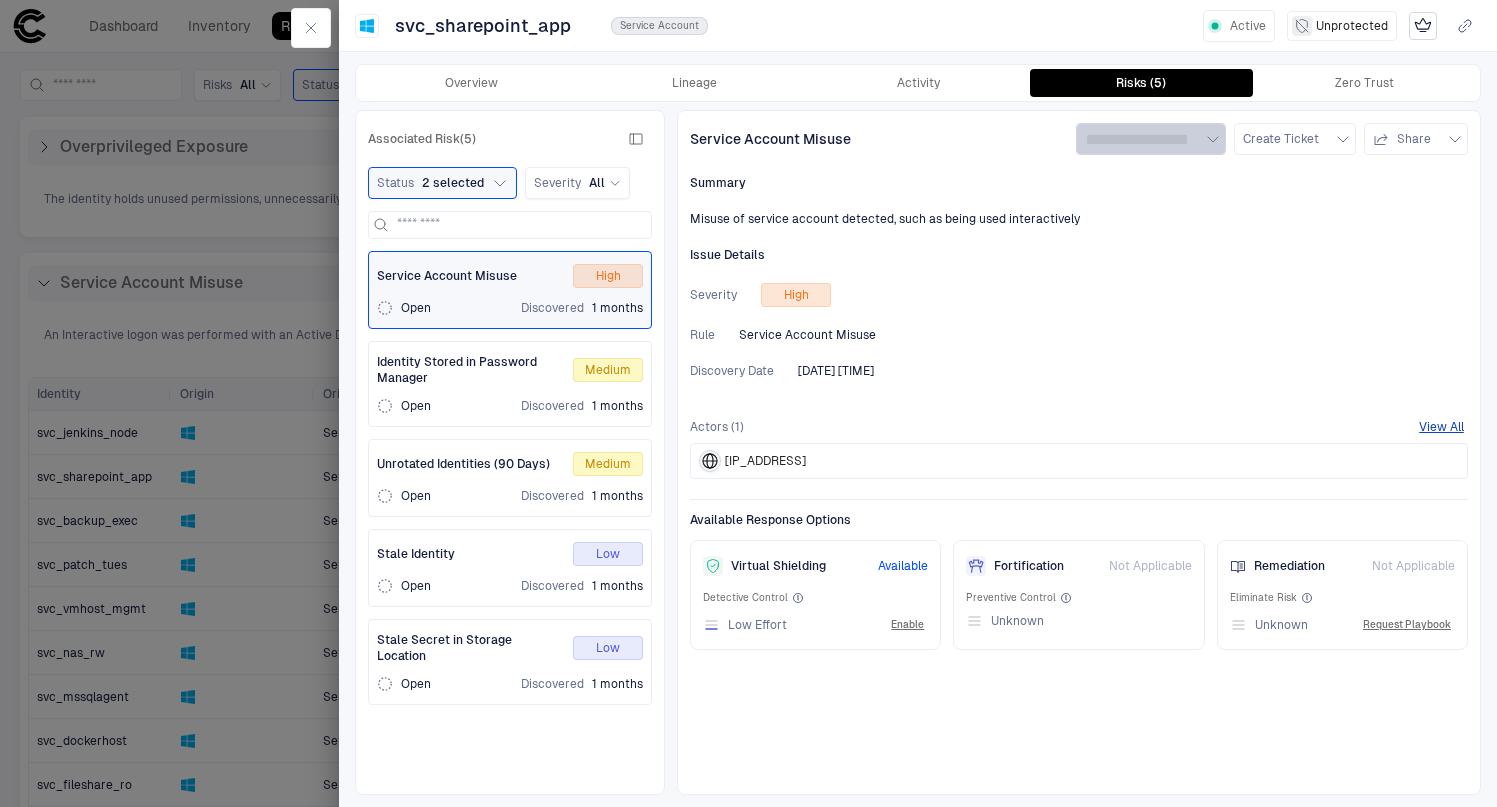 click 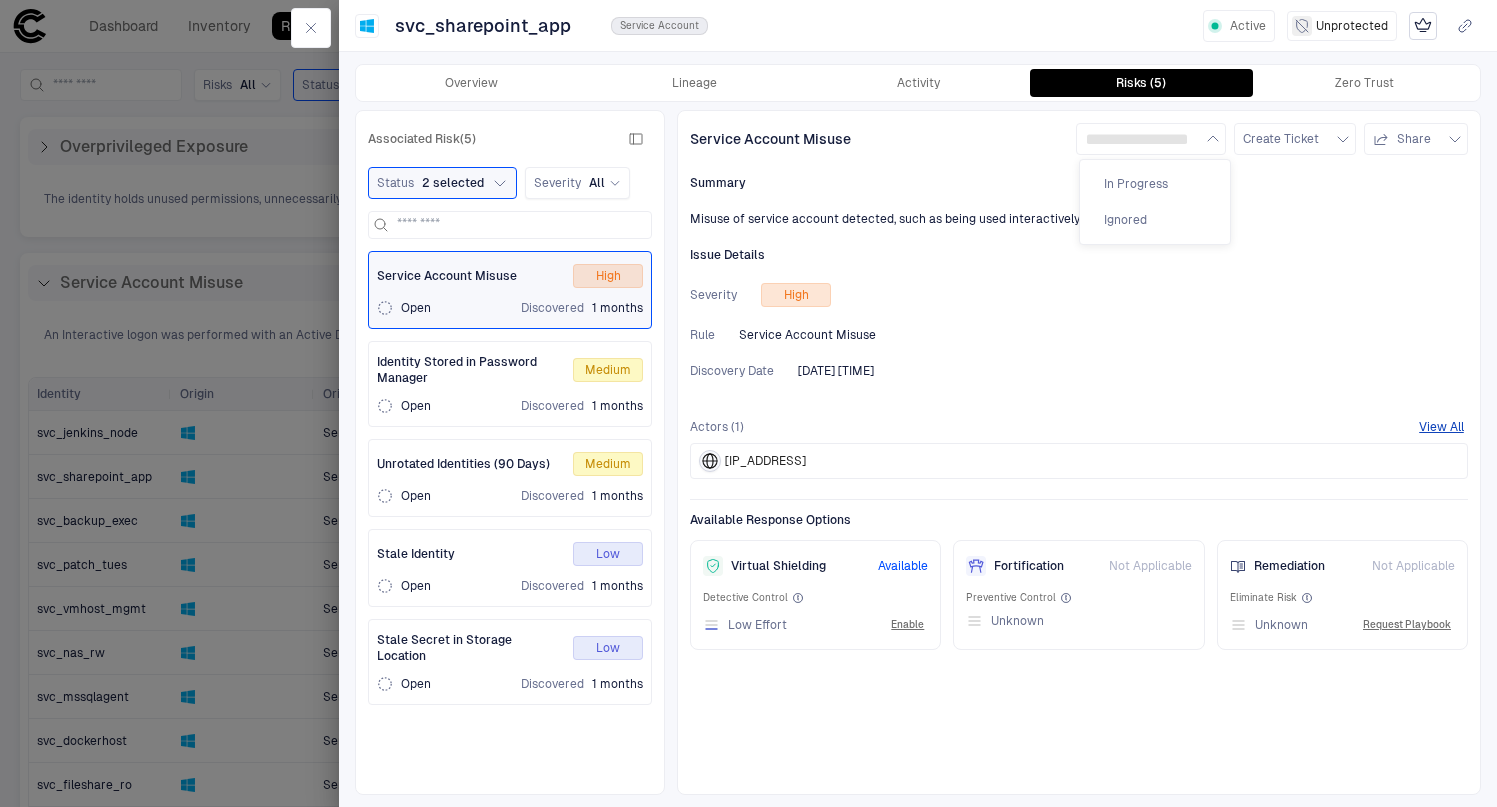 click on "In Progress" at bounding box center [1155, 184] 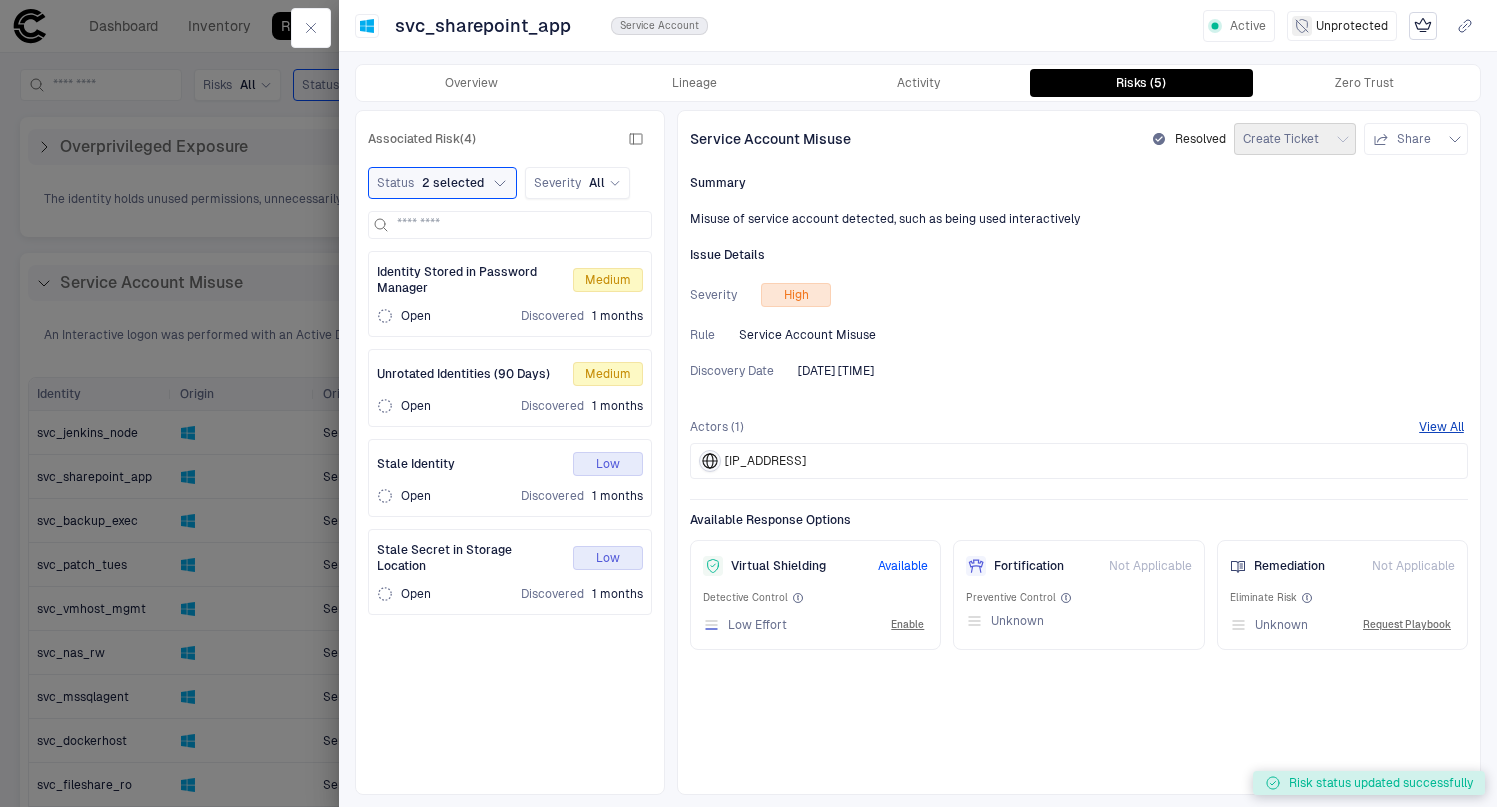 click on "Resolved" at bounding box center (1200, 139) 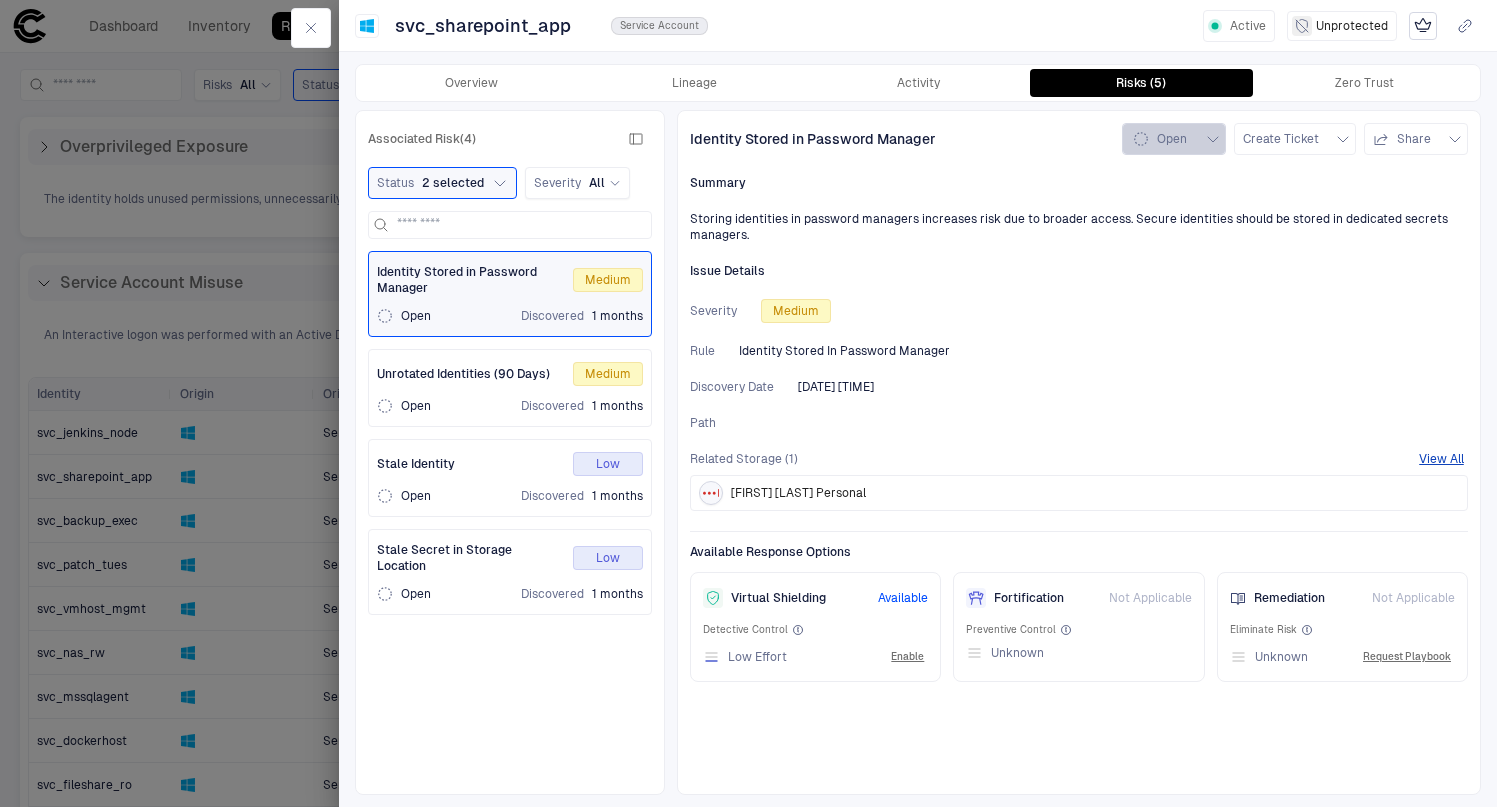 click 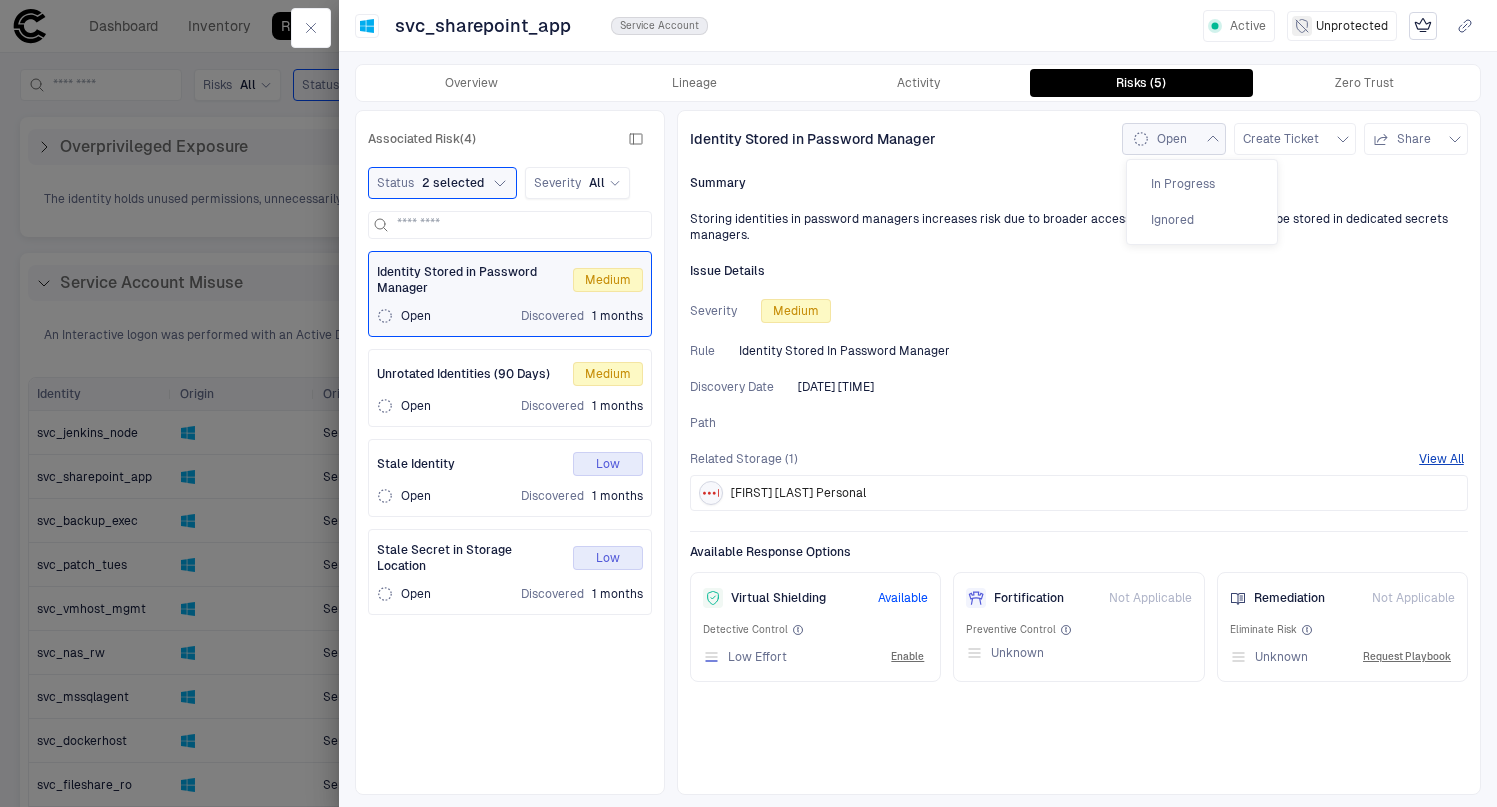 click at bounding box center [748, 403] 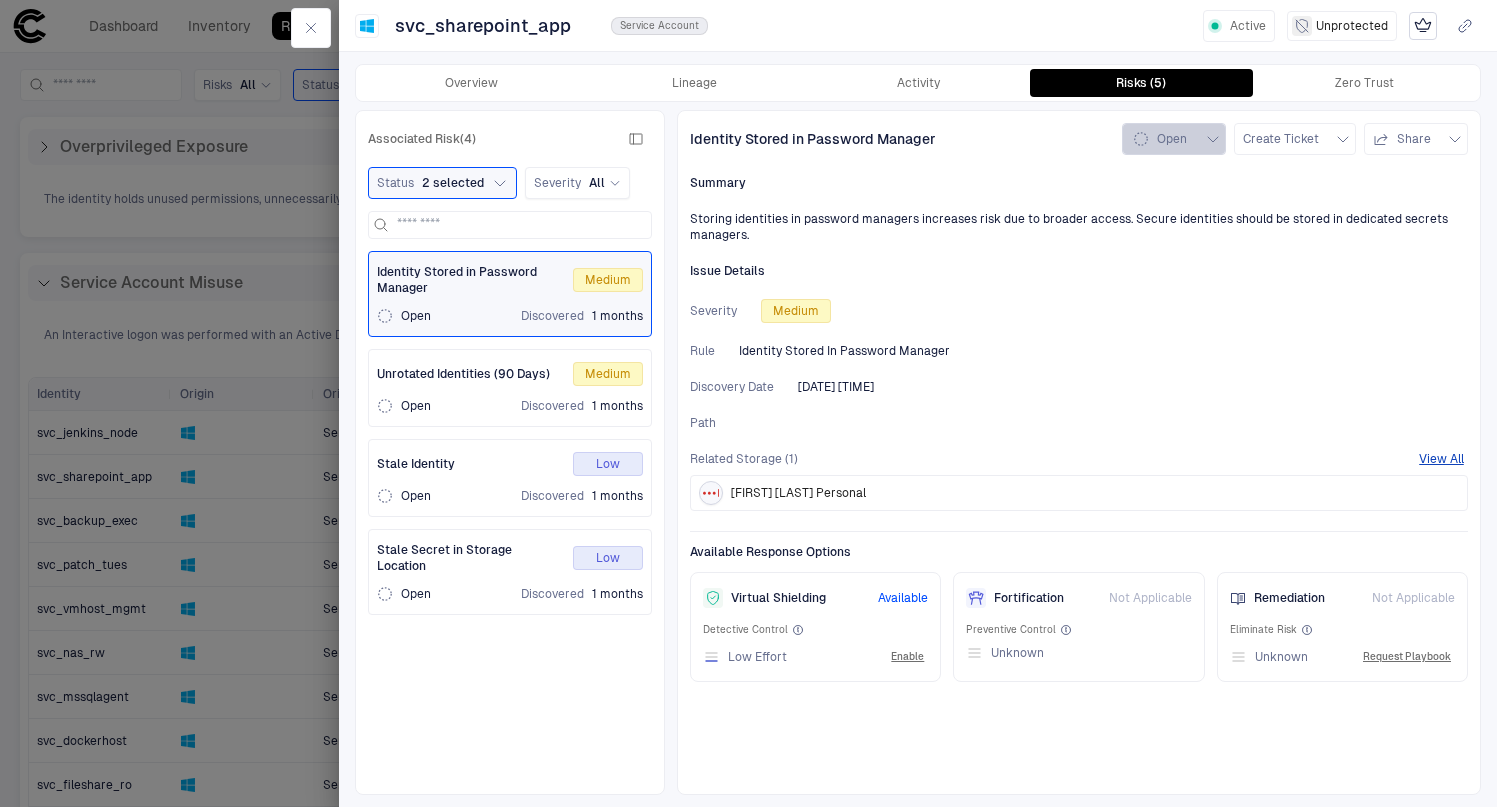 click 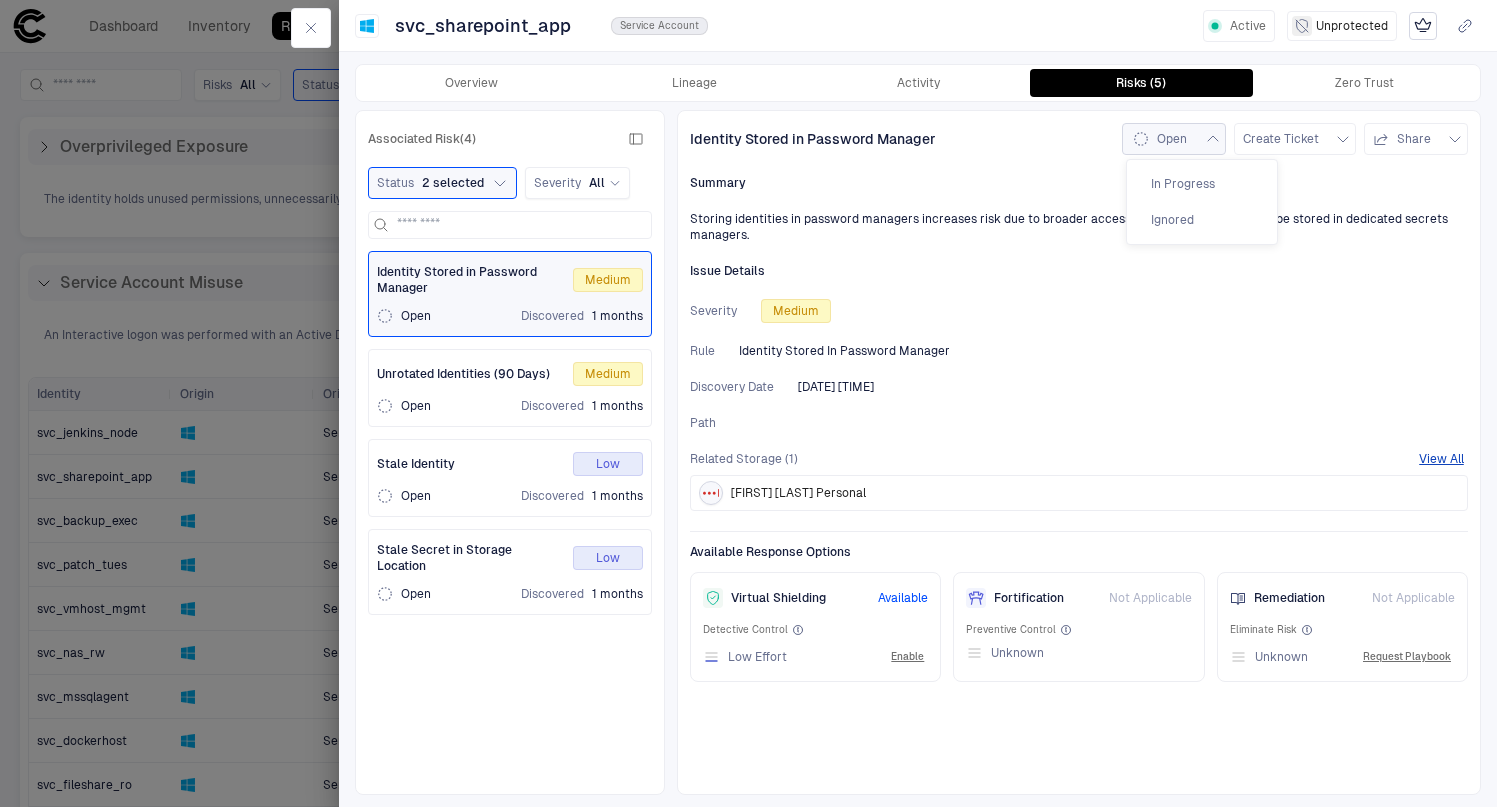 click at bounding box center (748, 403) 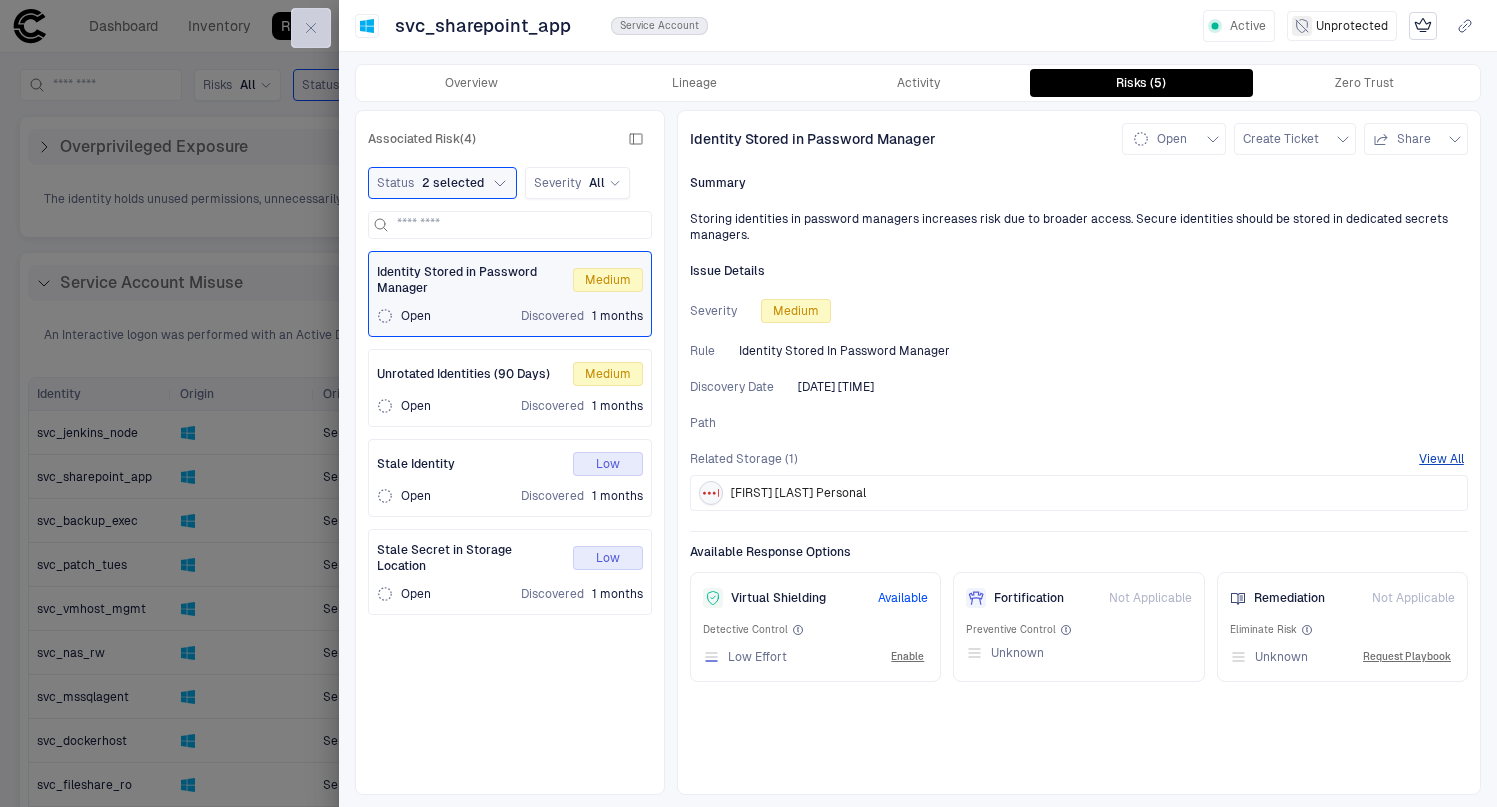 click 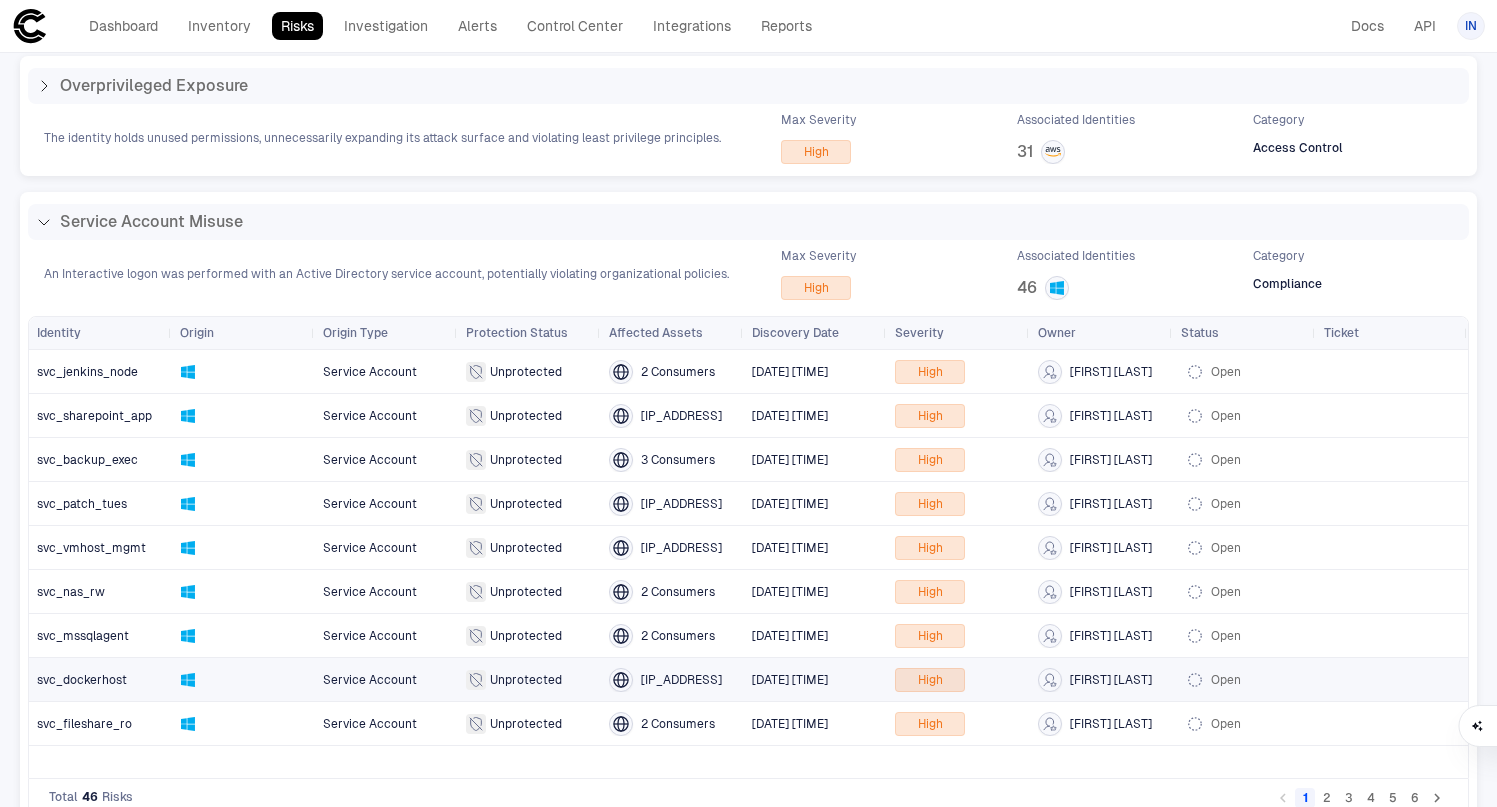 scroll, scrollTop: 43, scrollLeft: 0, axis: vertical 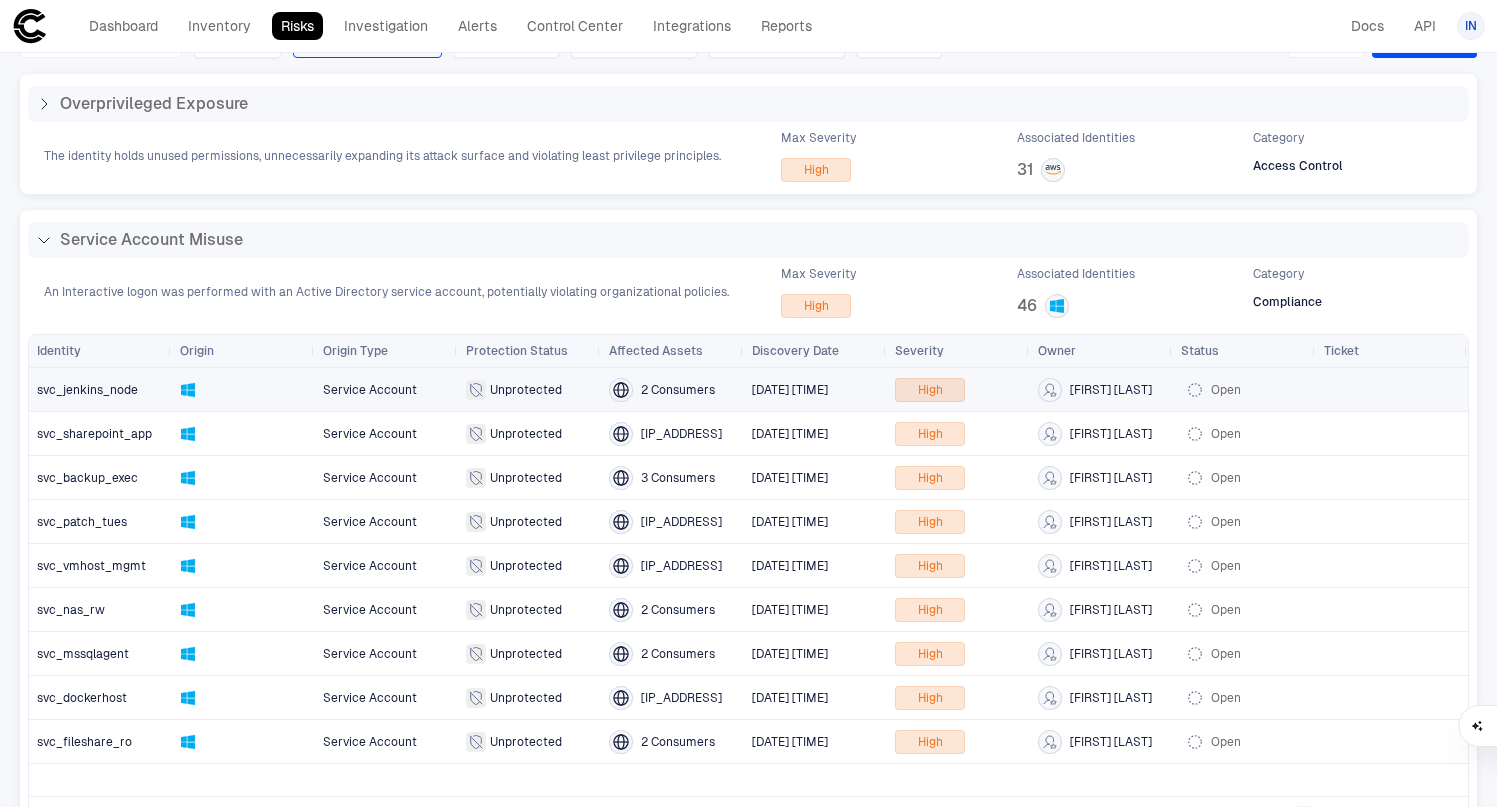 click on "[DATE] [TIME]" at bounding box center (790, 390) 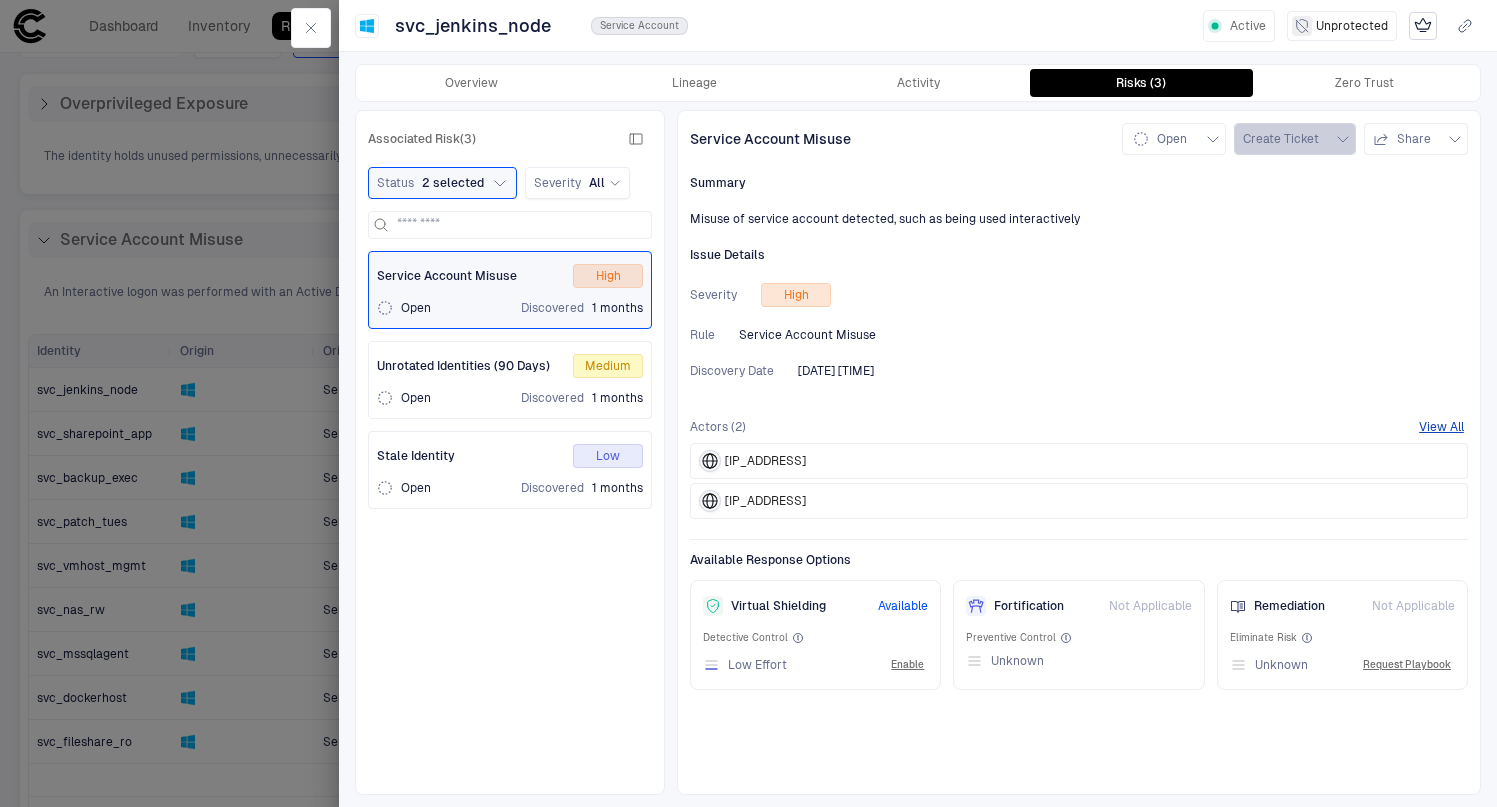 click on "Create Ticket" at bounding box center (1295, 139) 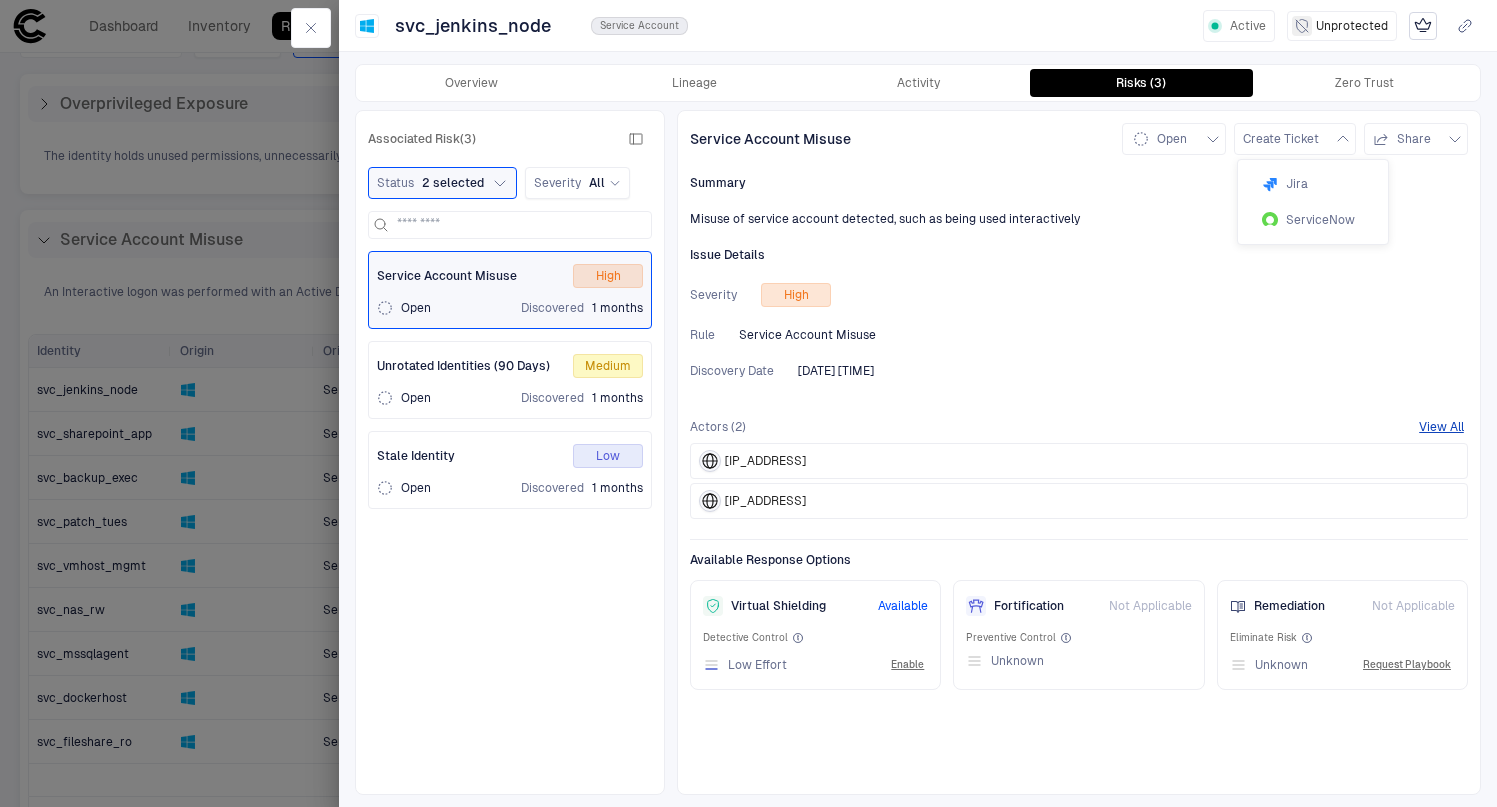click at bounding box center (748, 403) 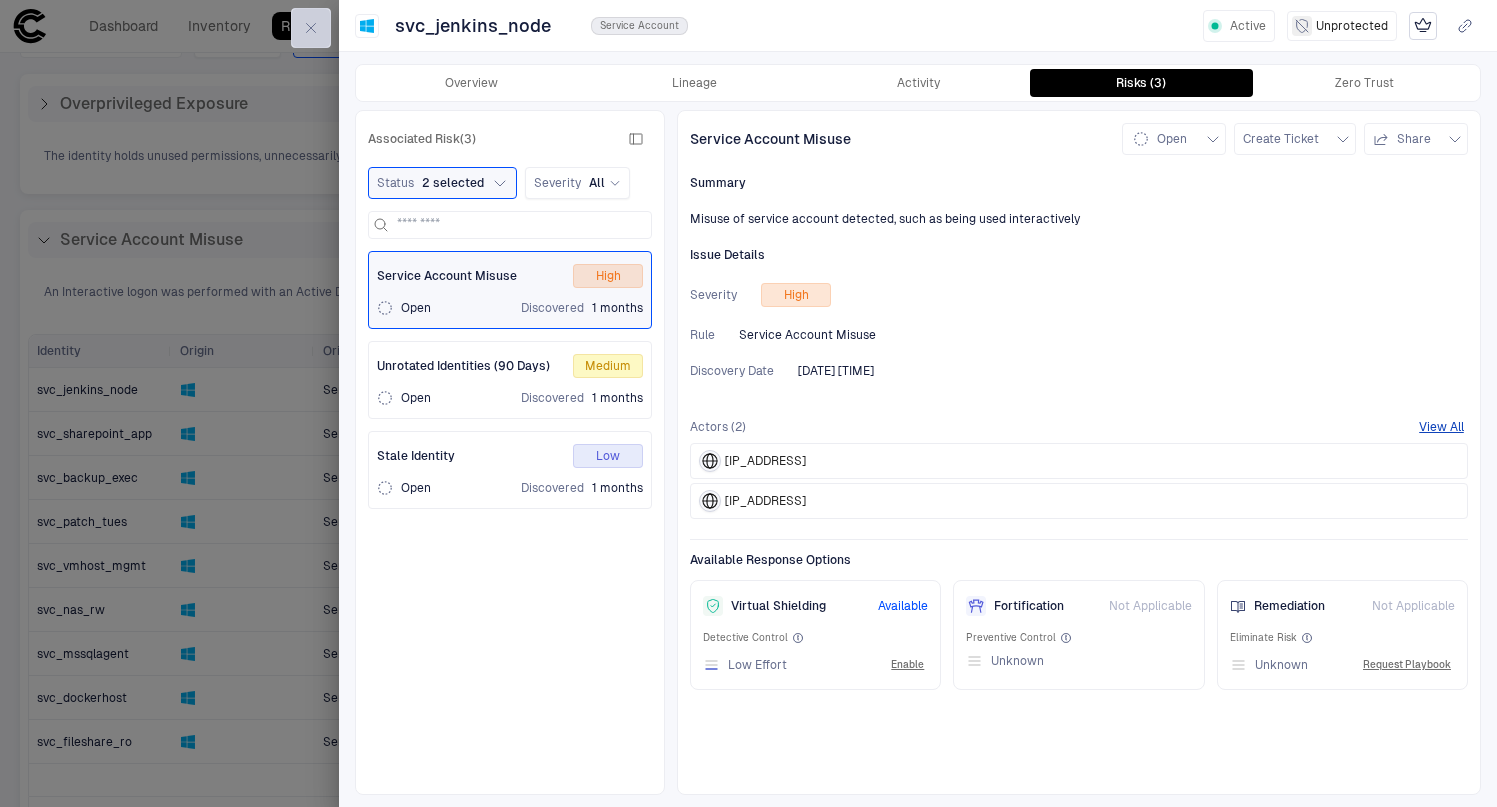 click at bounding box center (311, 28) 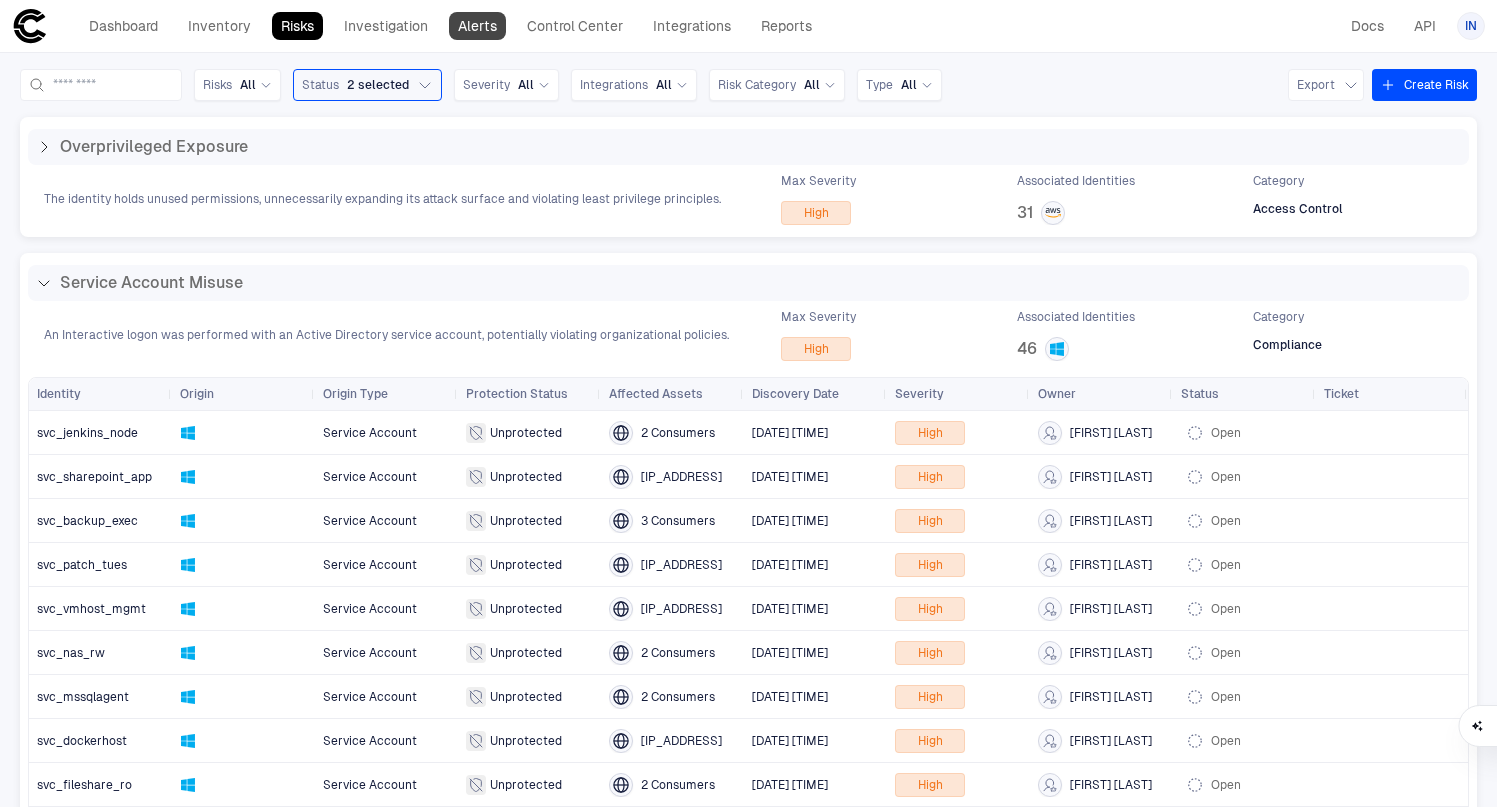 scroll, scrollTop: 0, scrollLeft: 0, axis: both 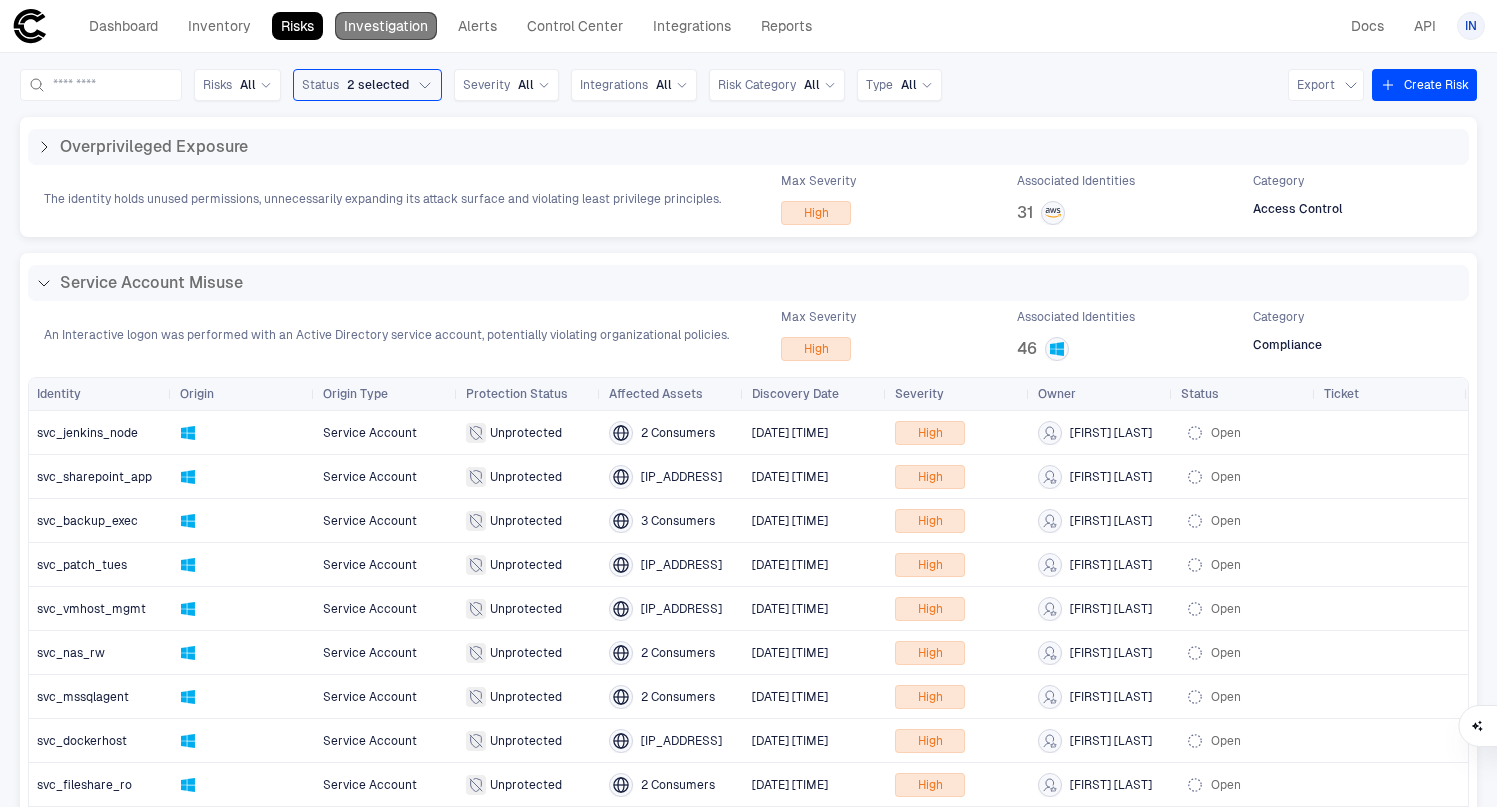 click on "Investigation" at bounding box center (386, 26) 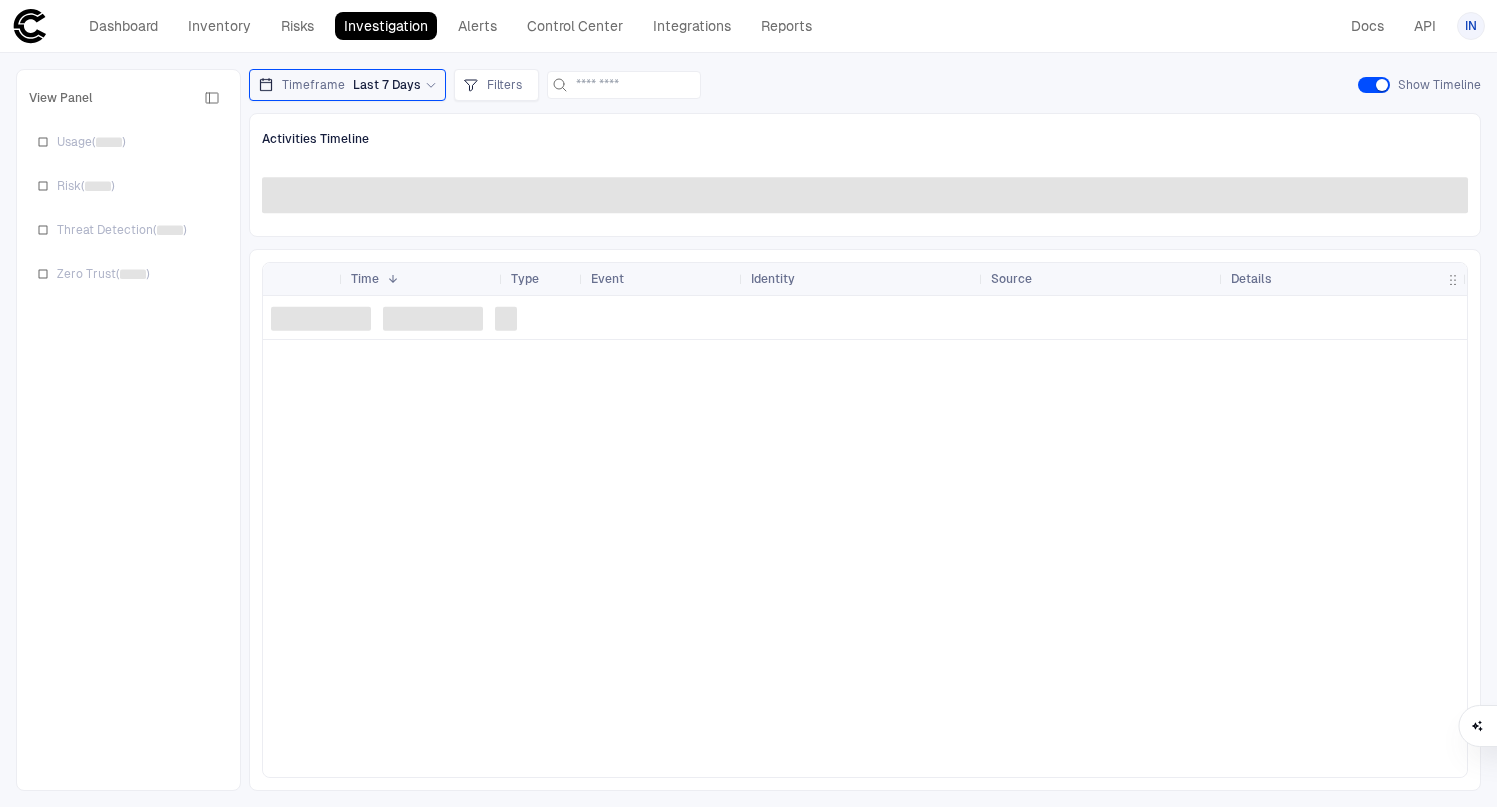click at bounding box center [865, 536] 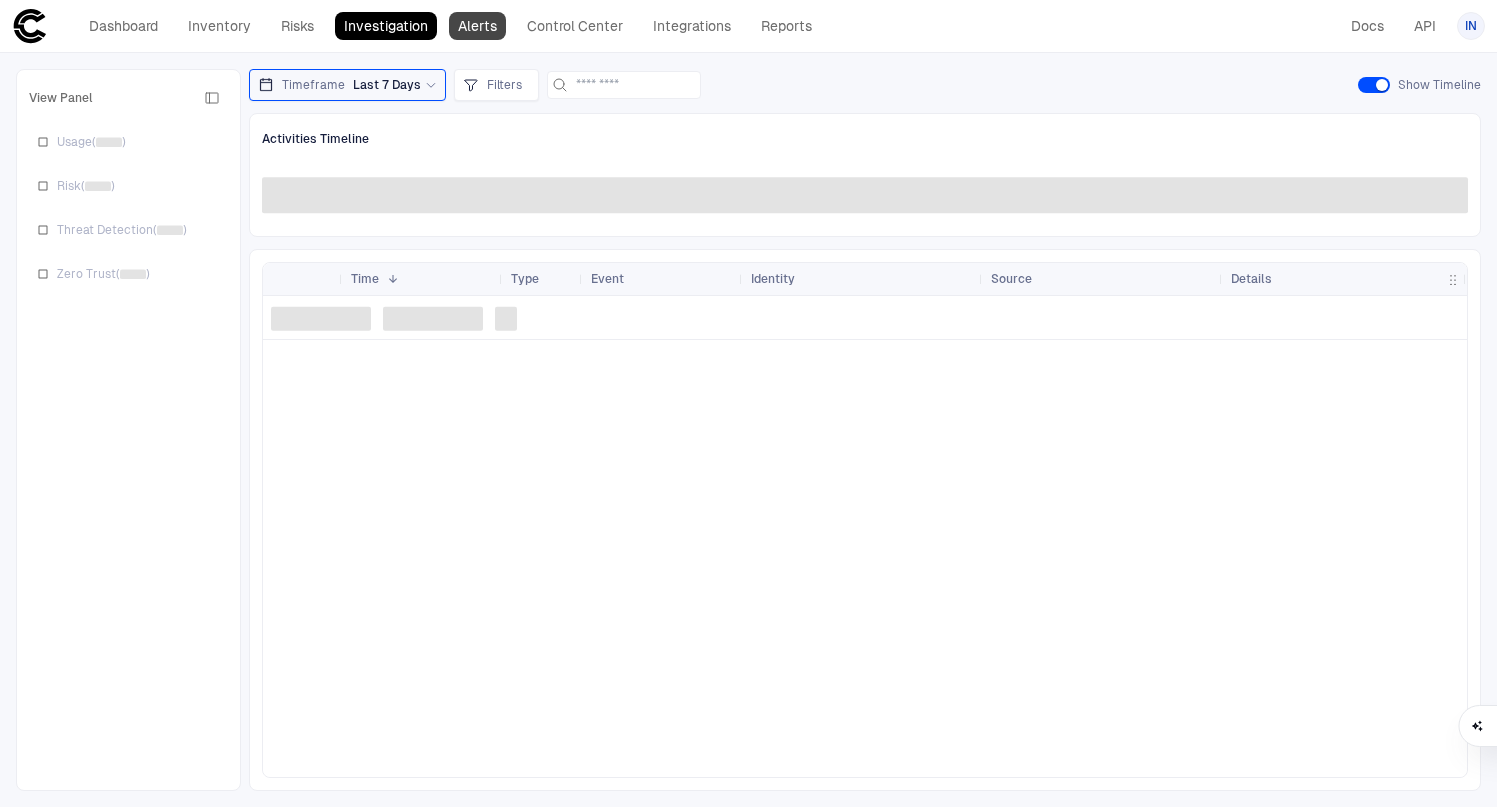 click on "Alerts" at bounding box center [477, 26] 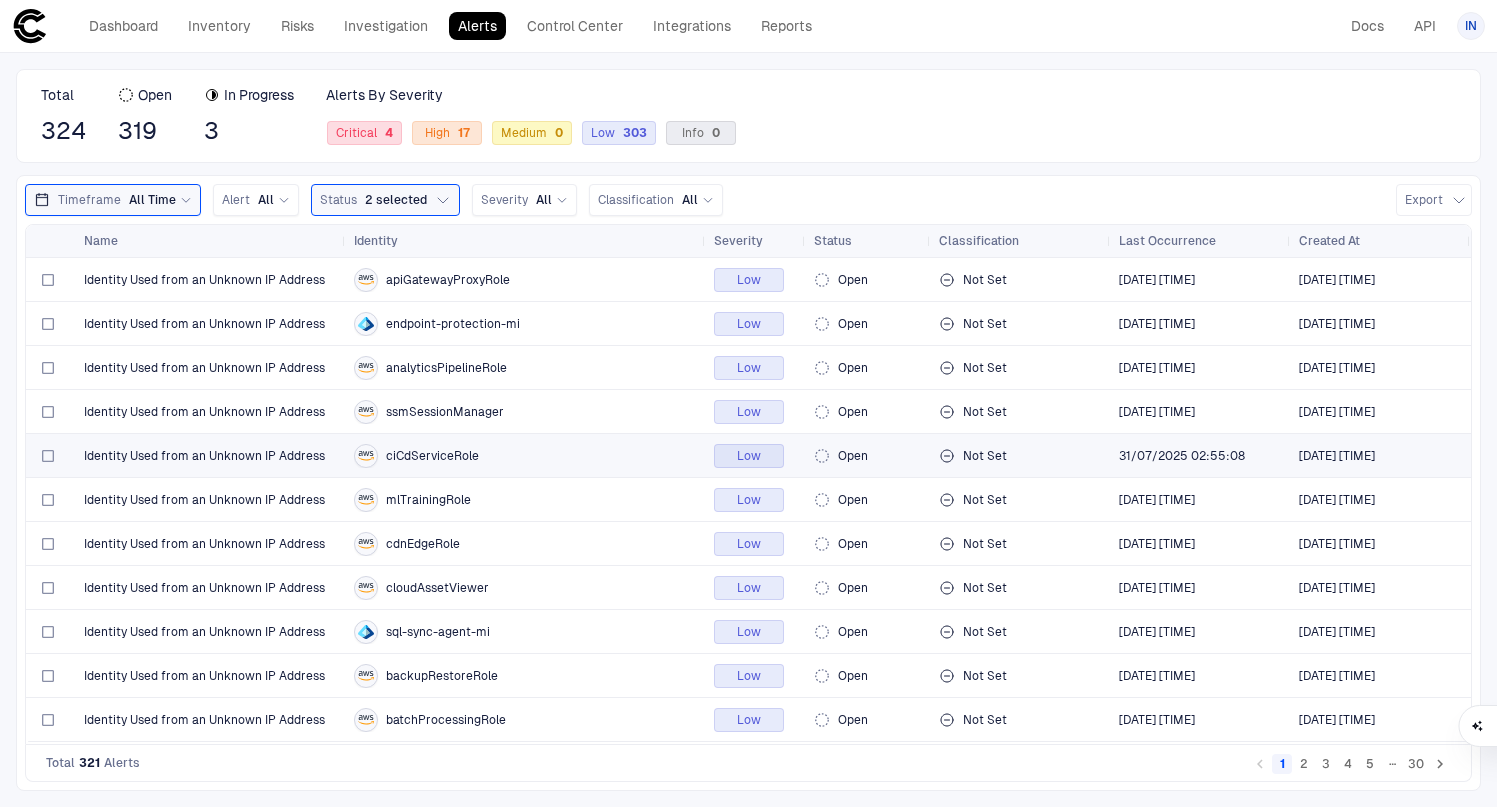 click on "Open" at bounding box center (868, 456) 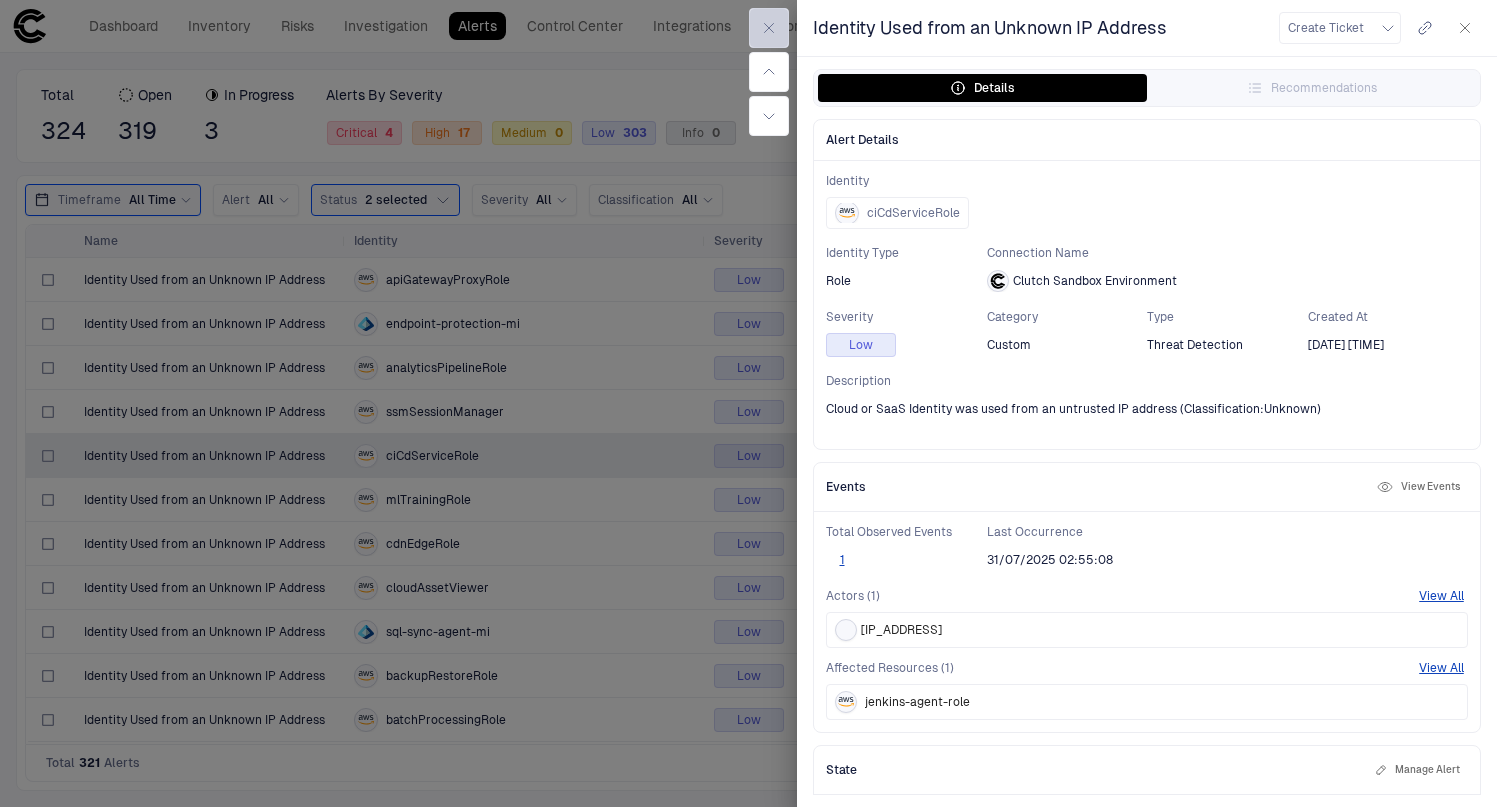 click 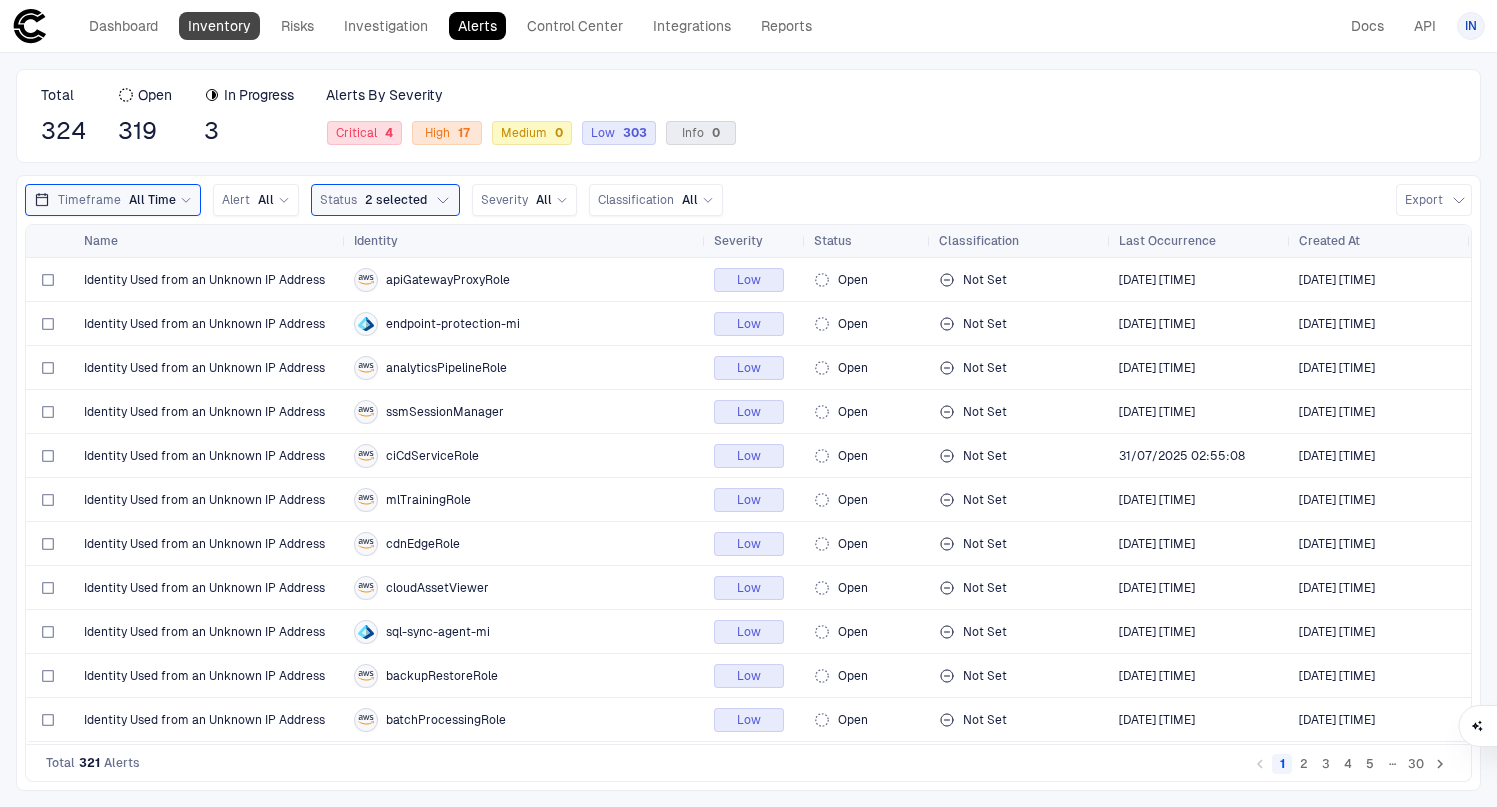 click on "Inventory" at bounding box center [219, 26] 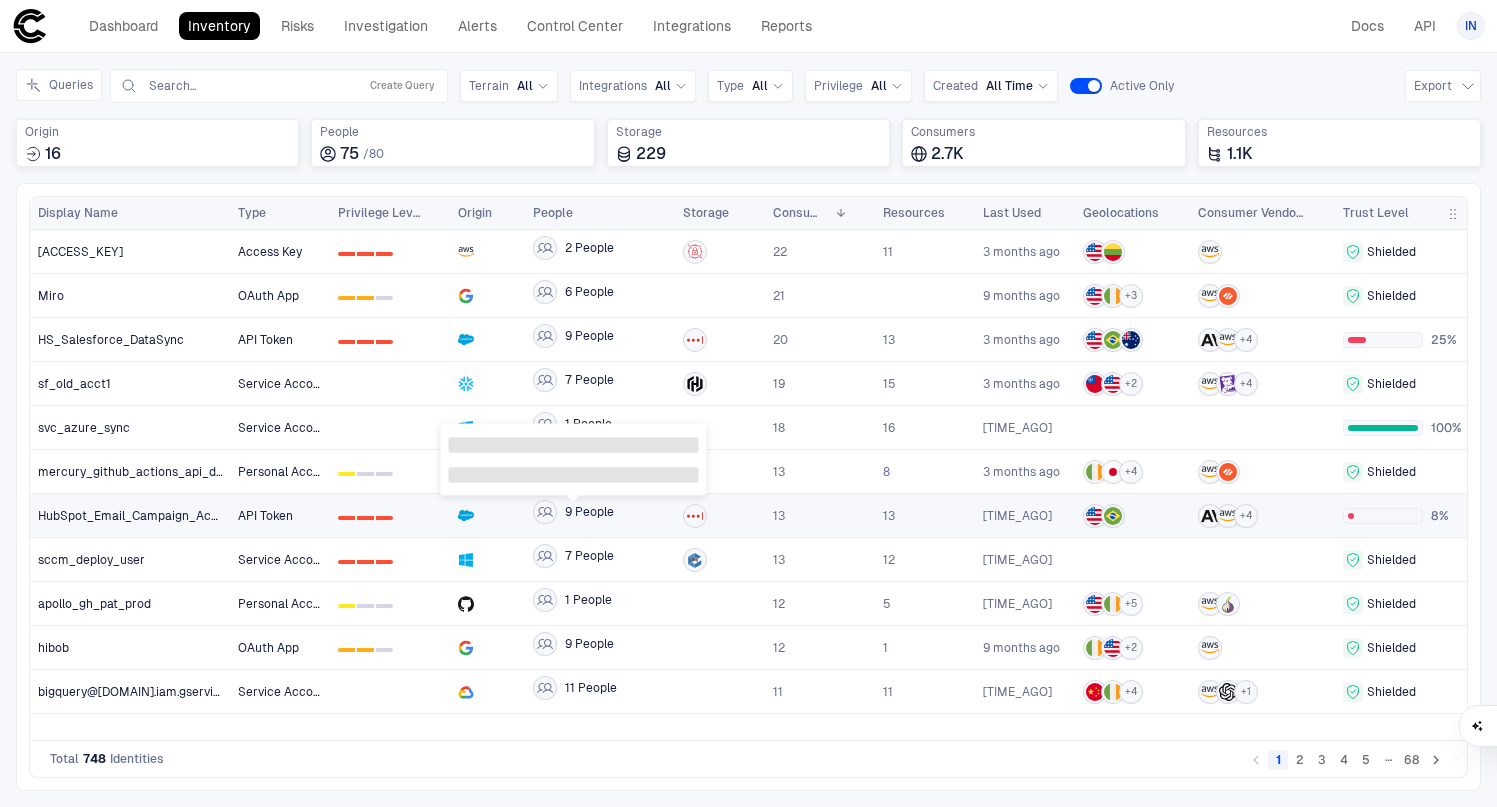 click on "9 People" at bounding box center [573, 512] 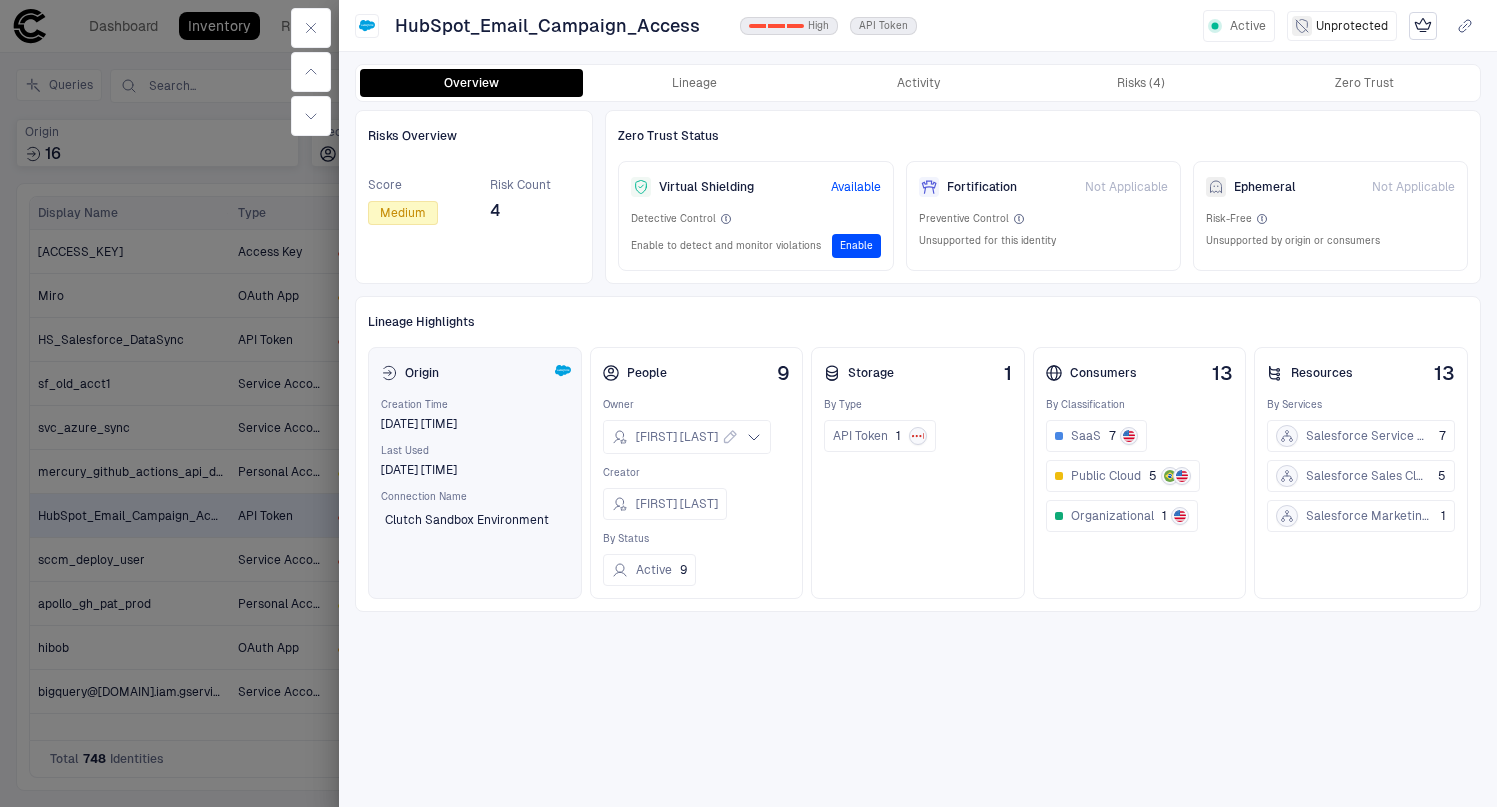 drag, startPoint x: 558, startPoint y: 518, endPoint x: 414, endPoint y: 500, distance: 145.12064 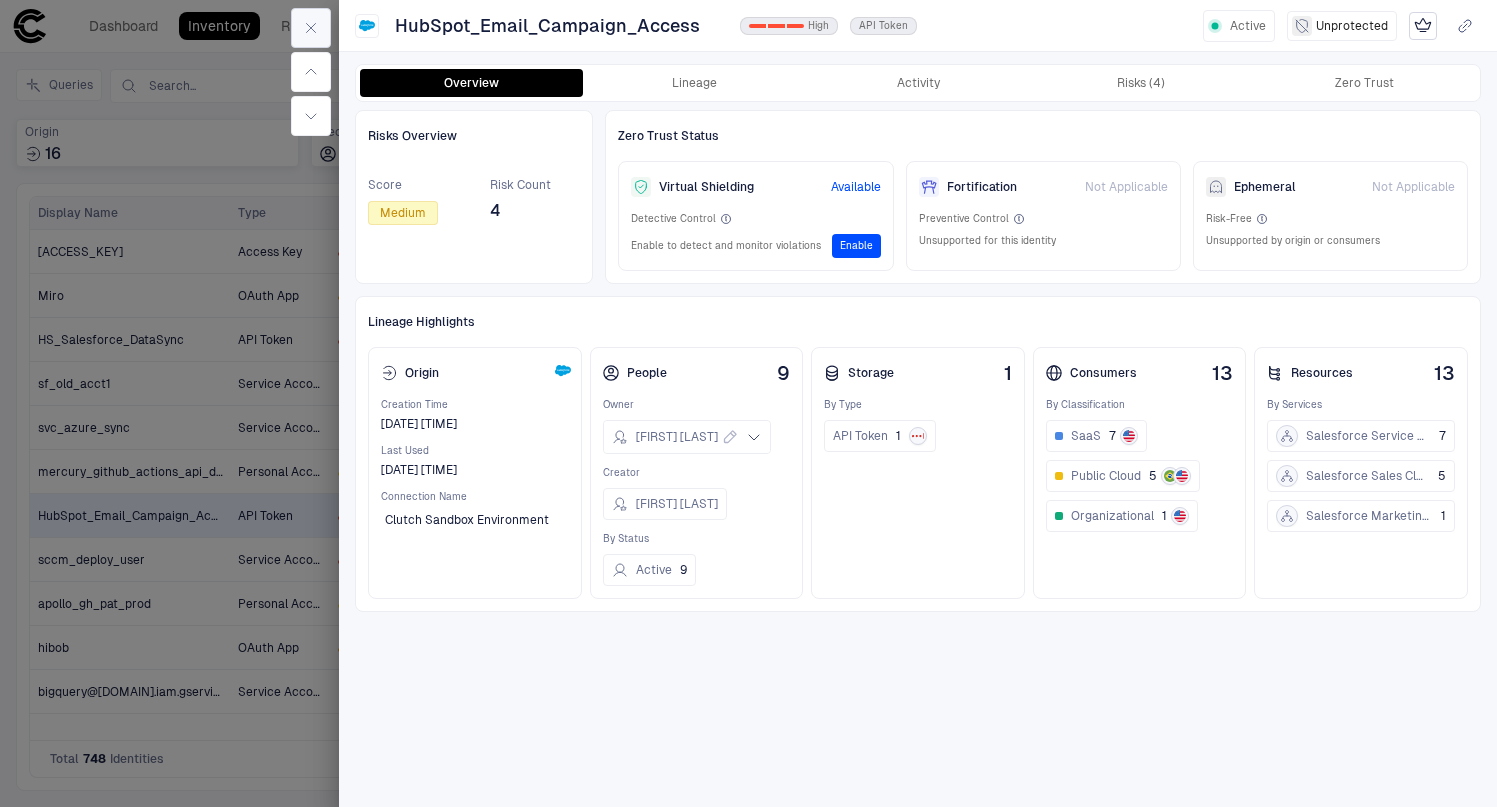 click at bounding box center [311, 28] 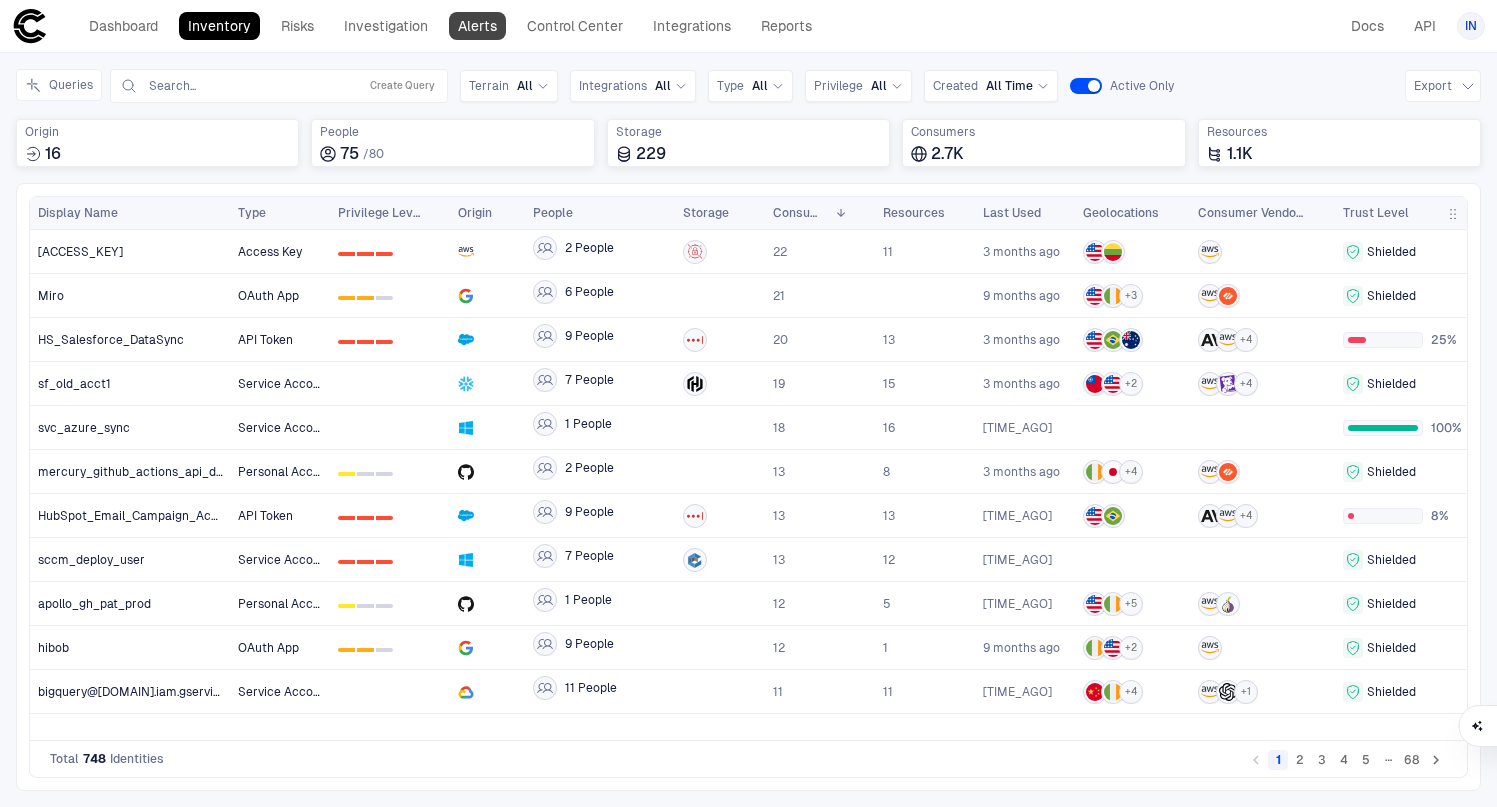 click on "Alerts" at bounding box center (477, 26) 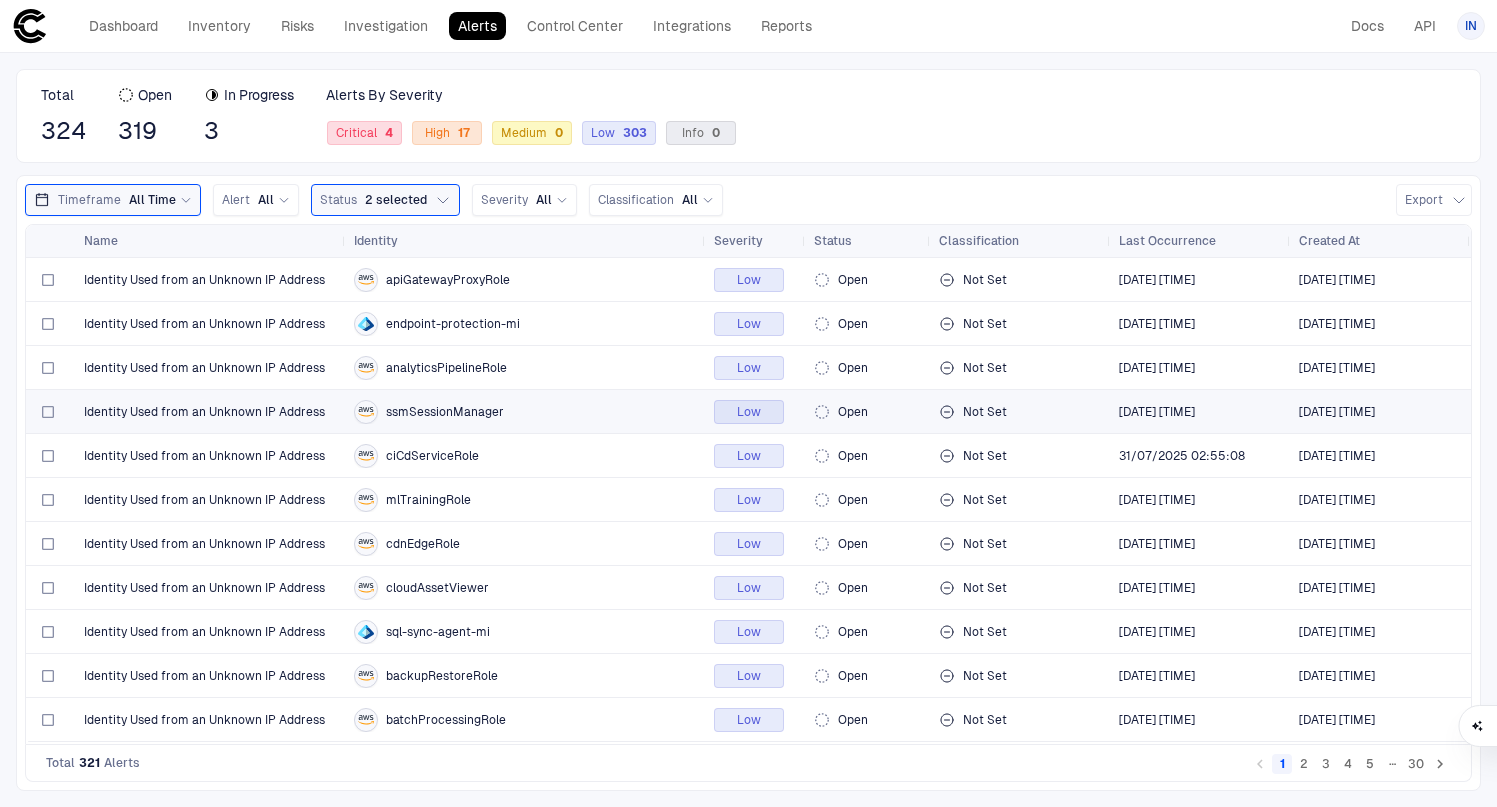 click on "ssmSessionManager" at bounding box center (526, 412) 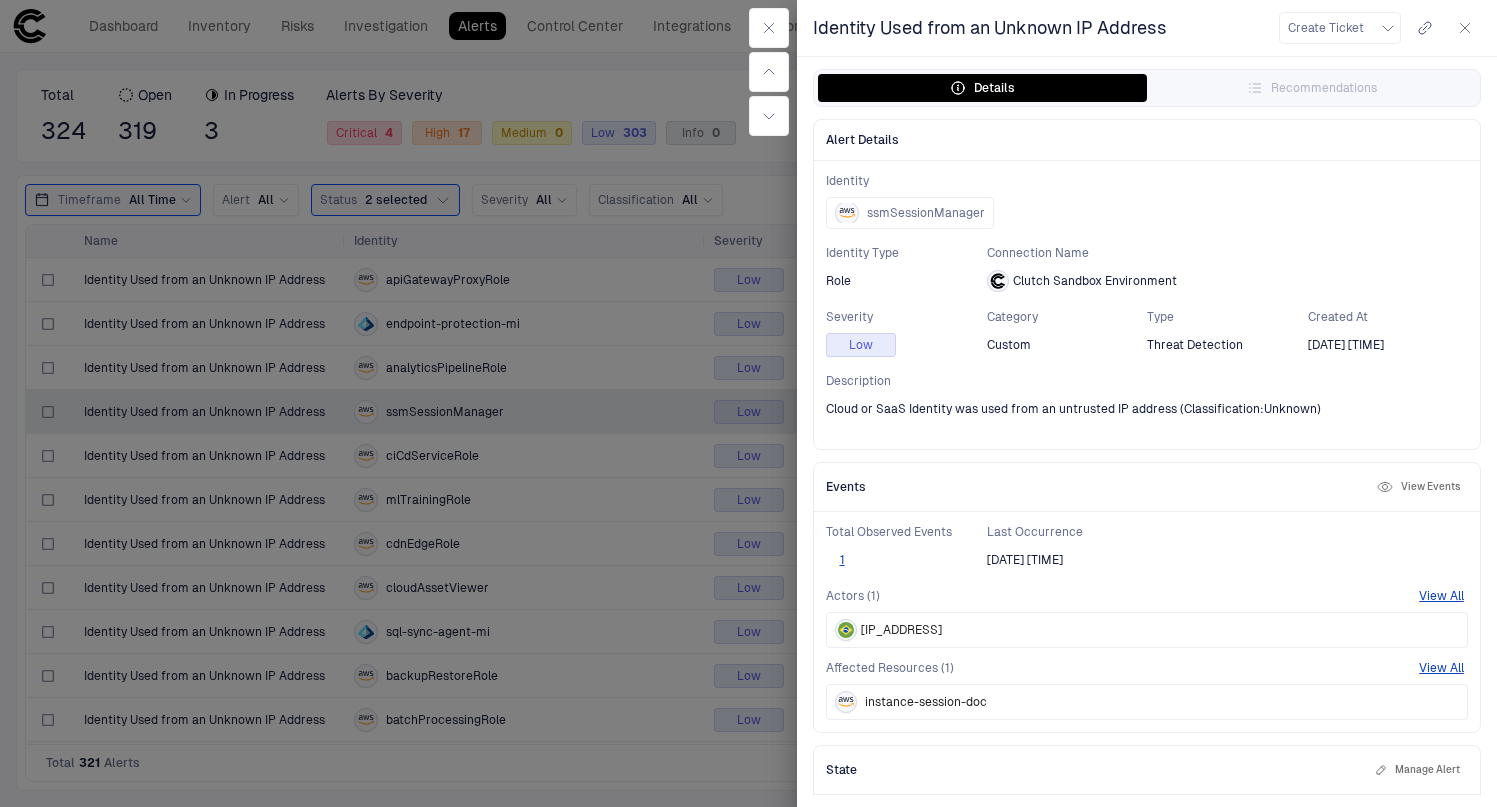 scroll, scrollTop: 0, scrollLeft: 0, axis: both 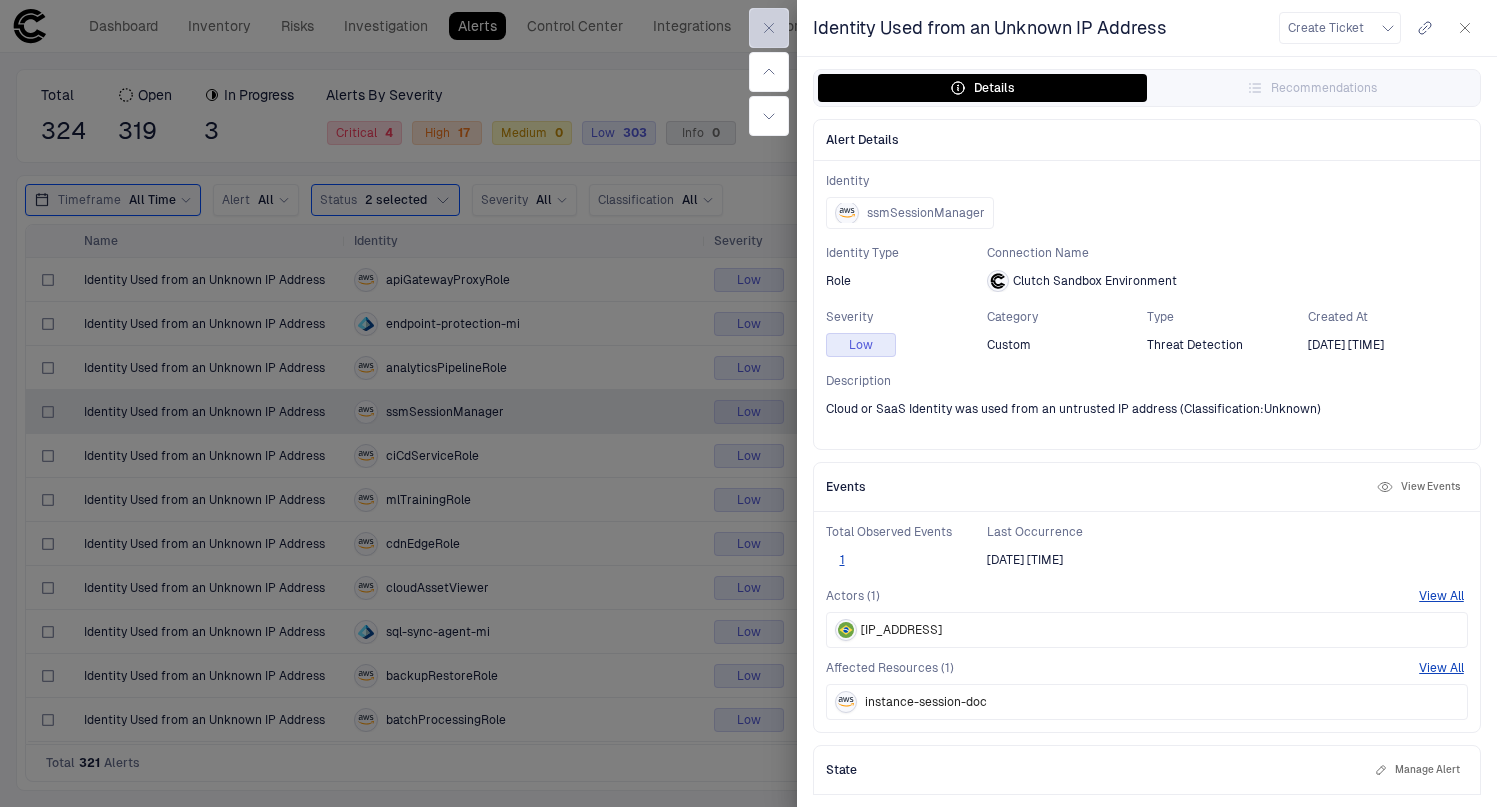 click 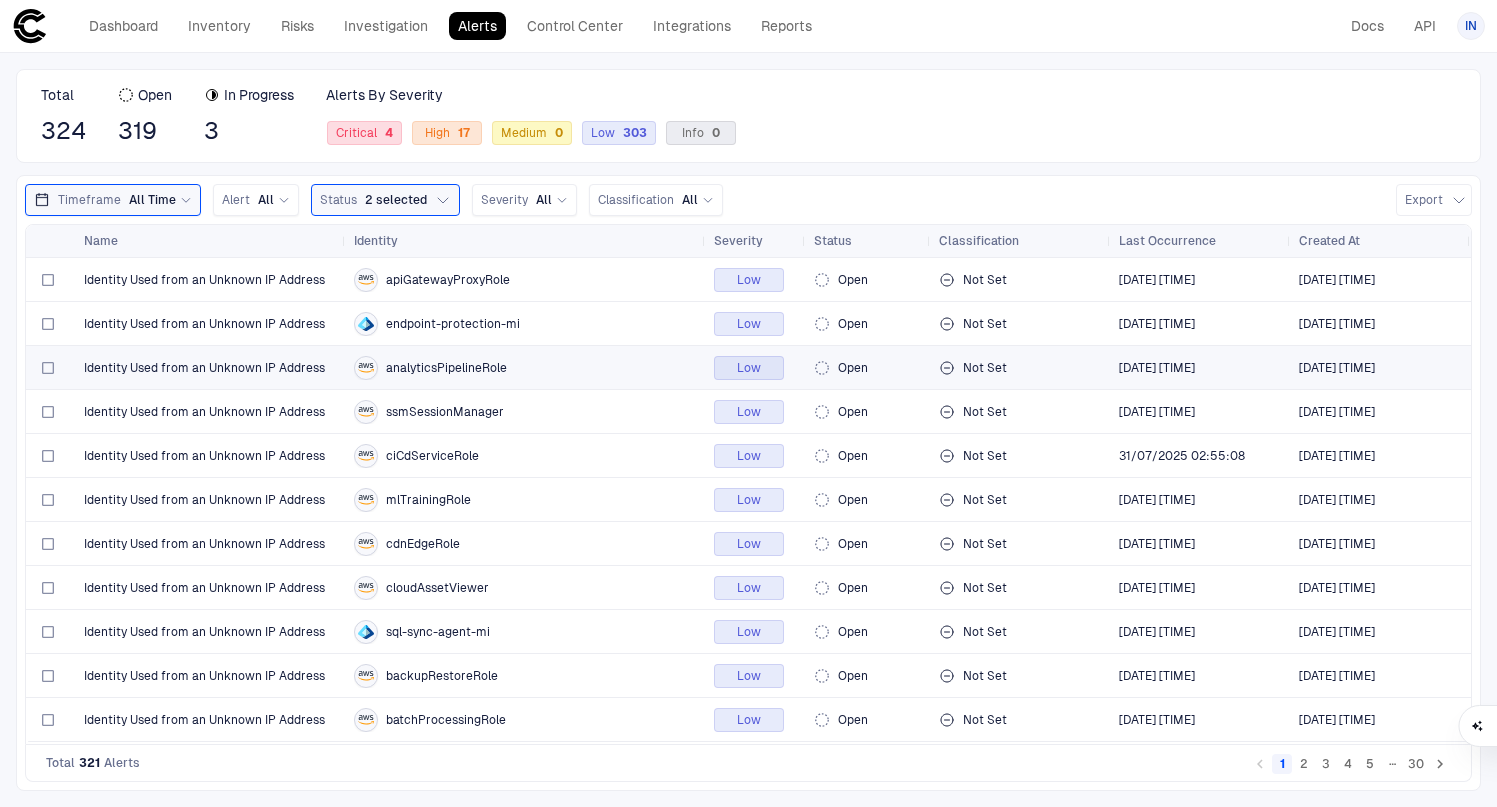 click on "analyticsPipelineRole" at bounding box center [446, 368] 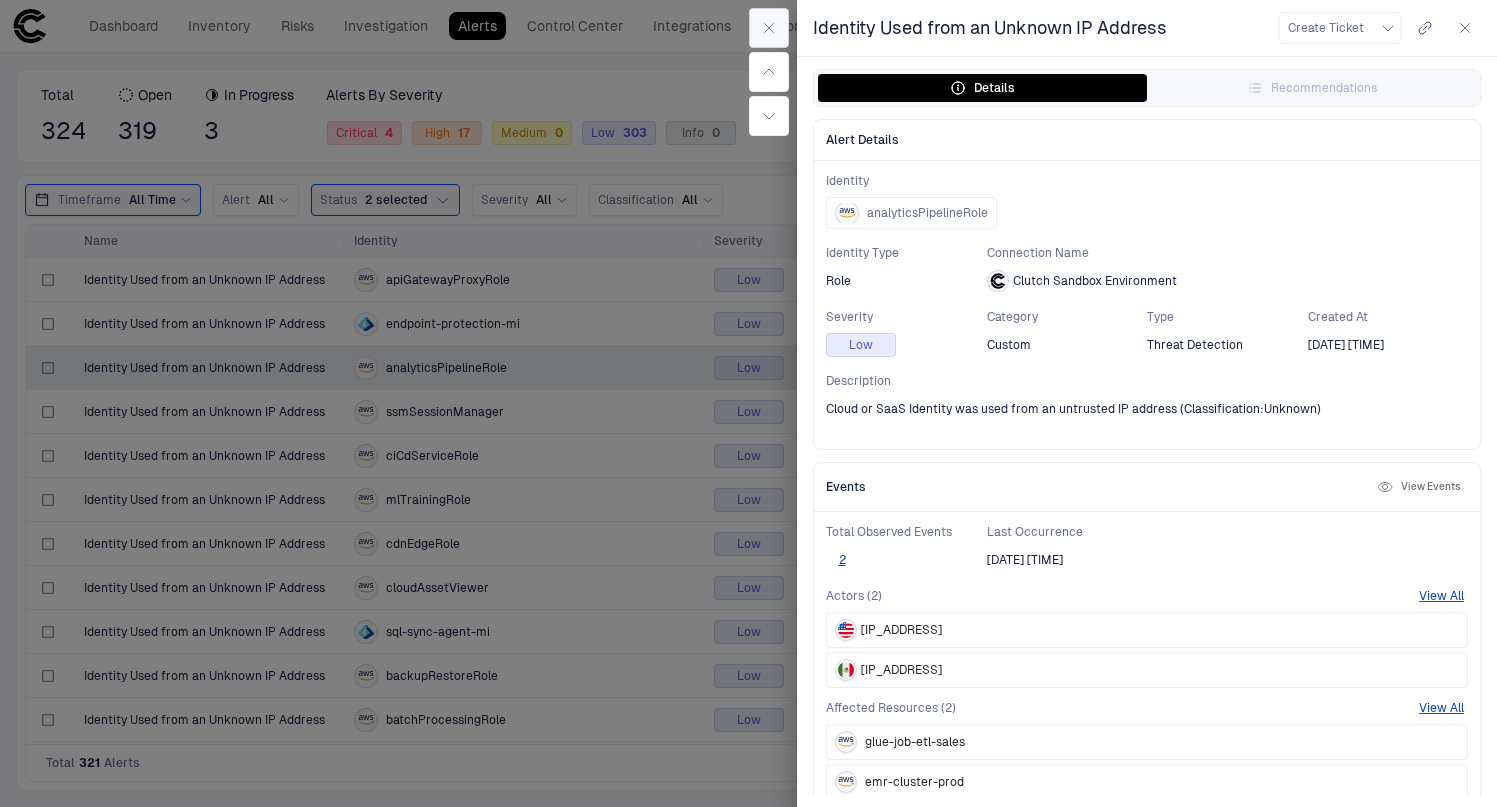 click 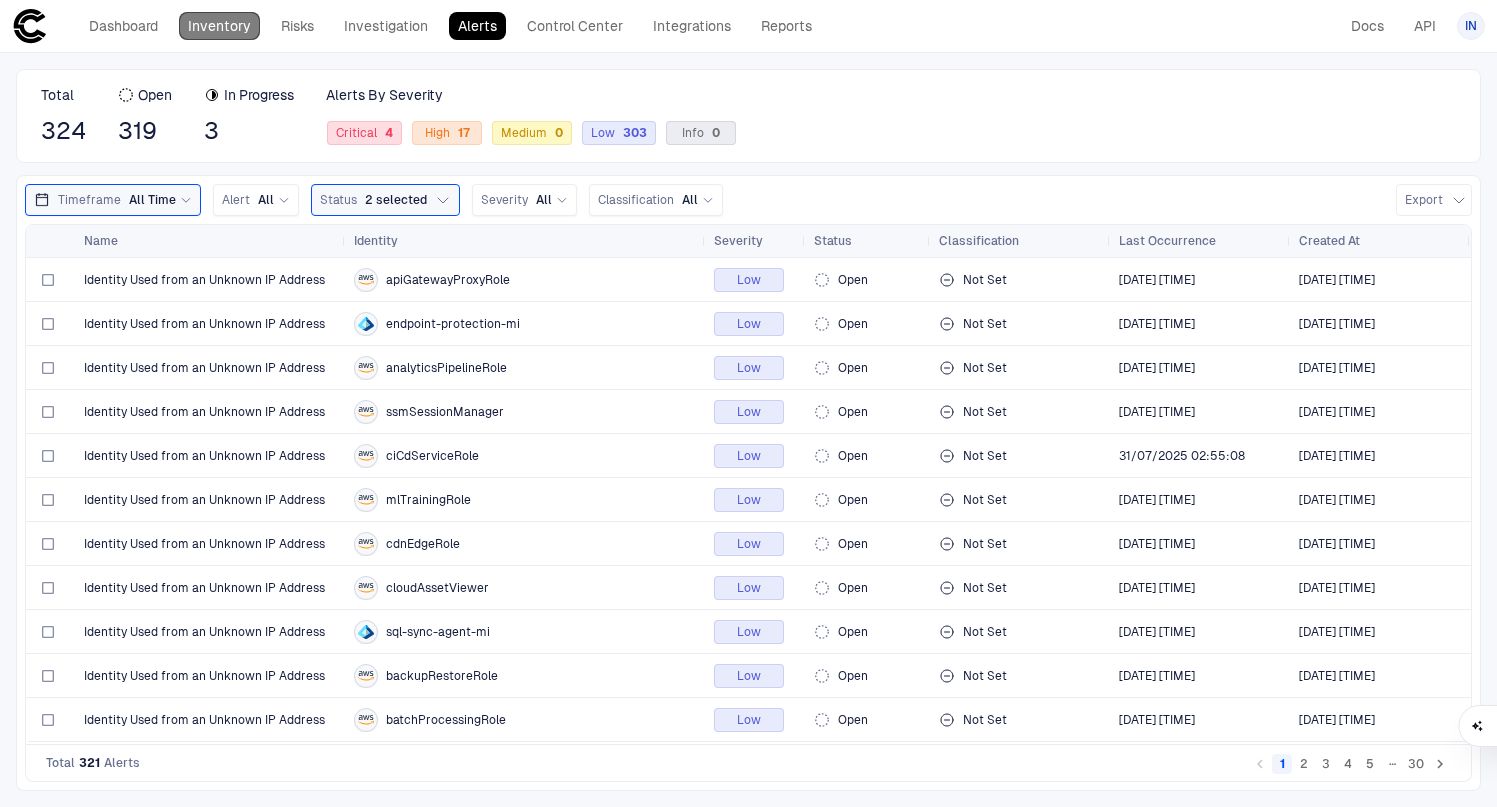 click on "Inventory" at bounding box center [219, 26] 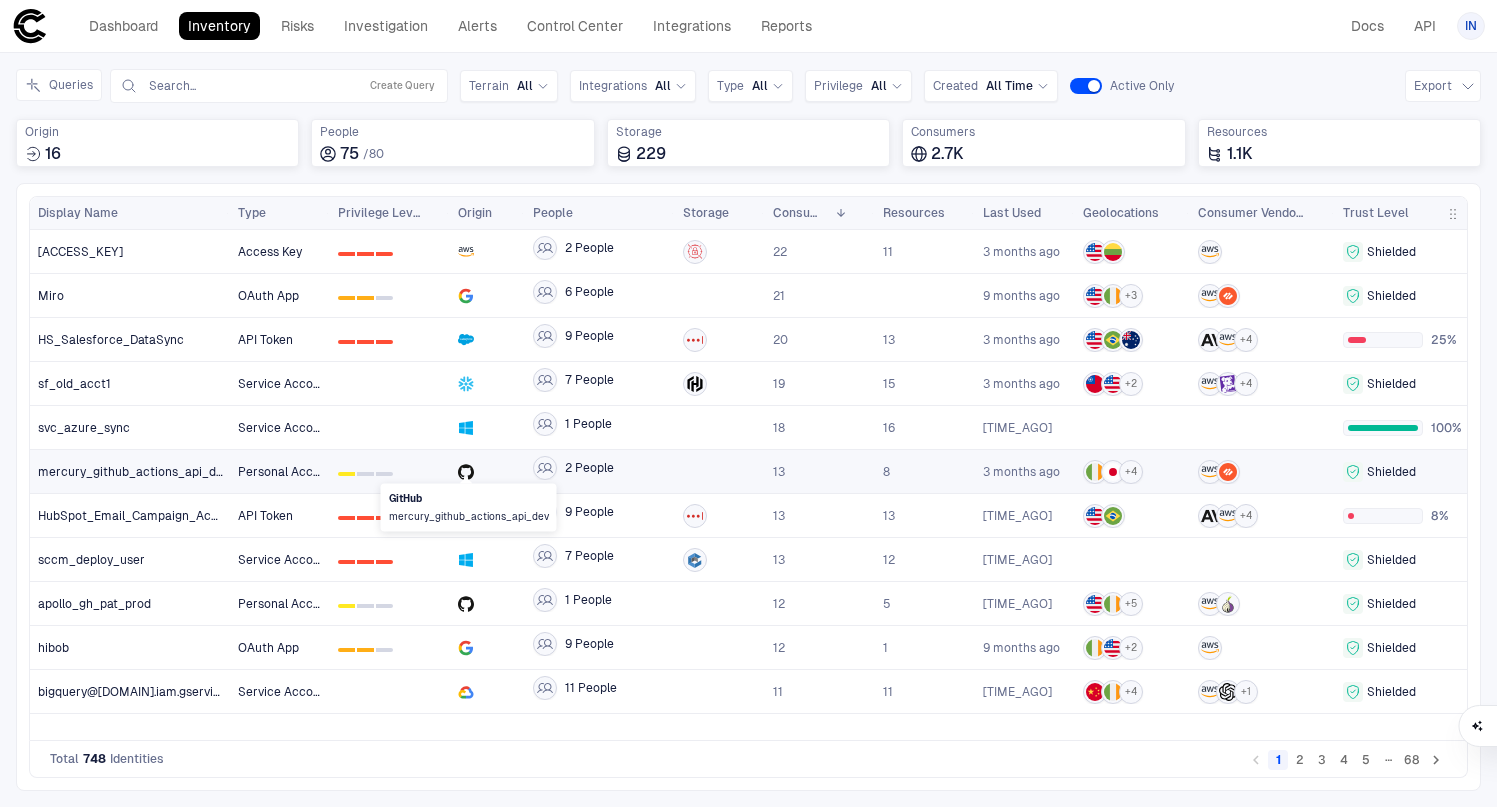 click 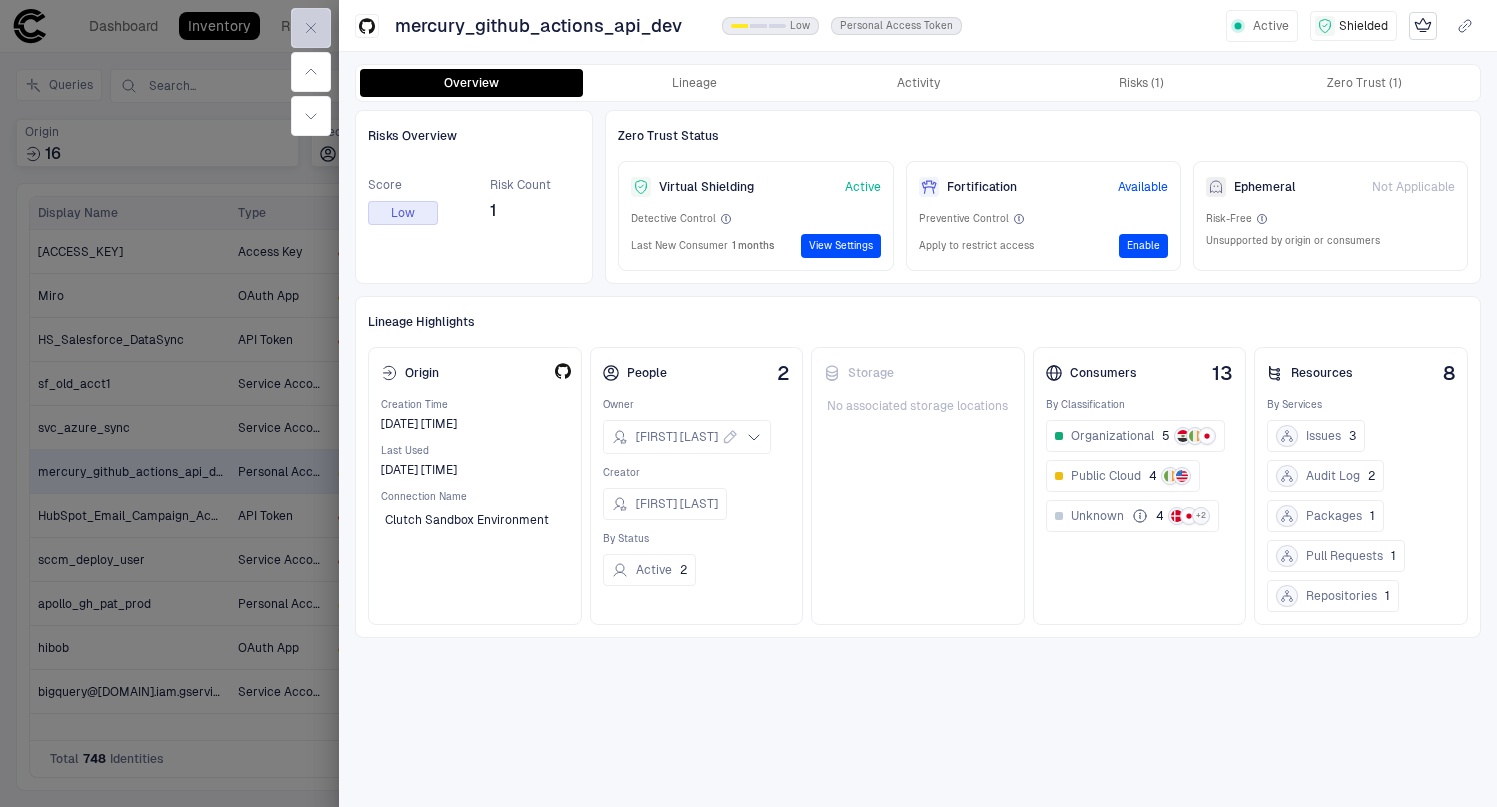 click at bounding box center [311, 28] 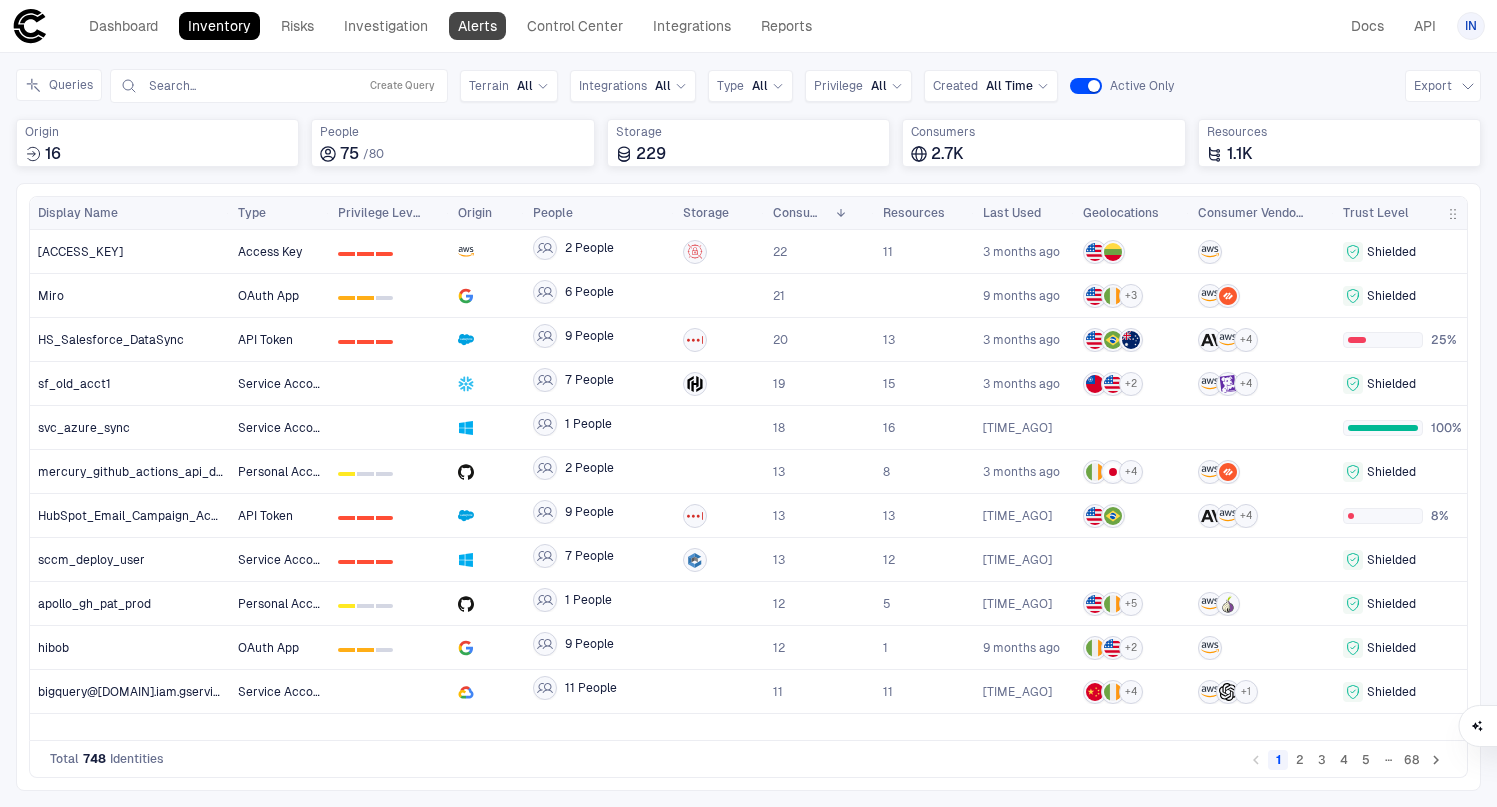 click on "Alerts" at bounding box center [477, 26] 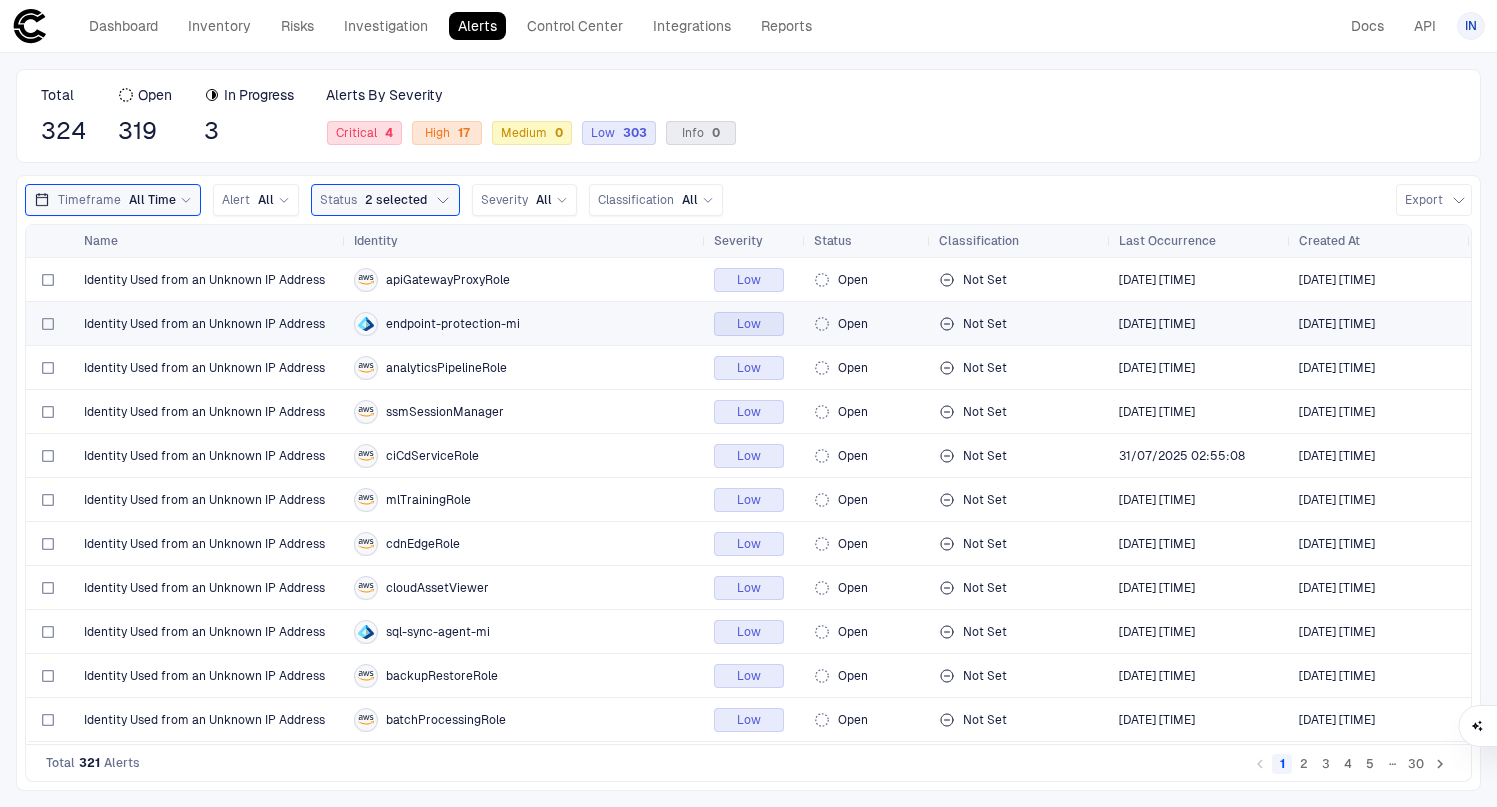click on "endpoint-protection-mi" at bounding box center [526, 324] 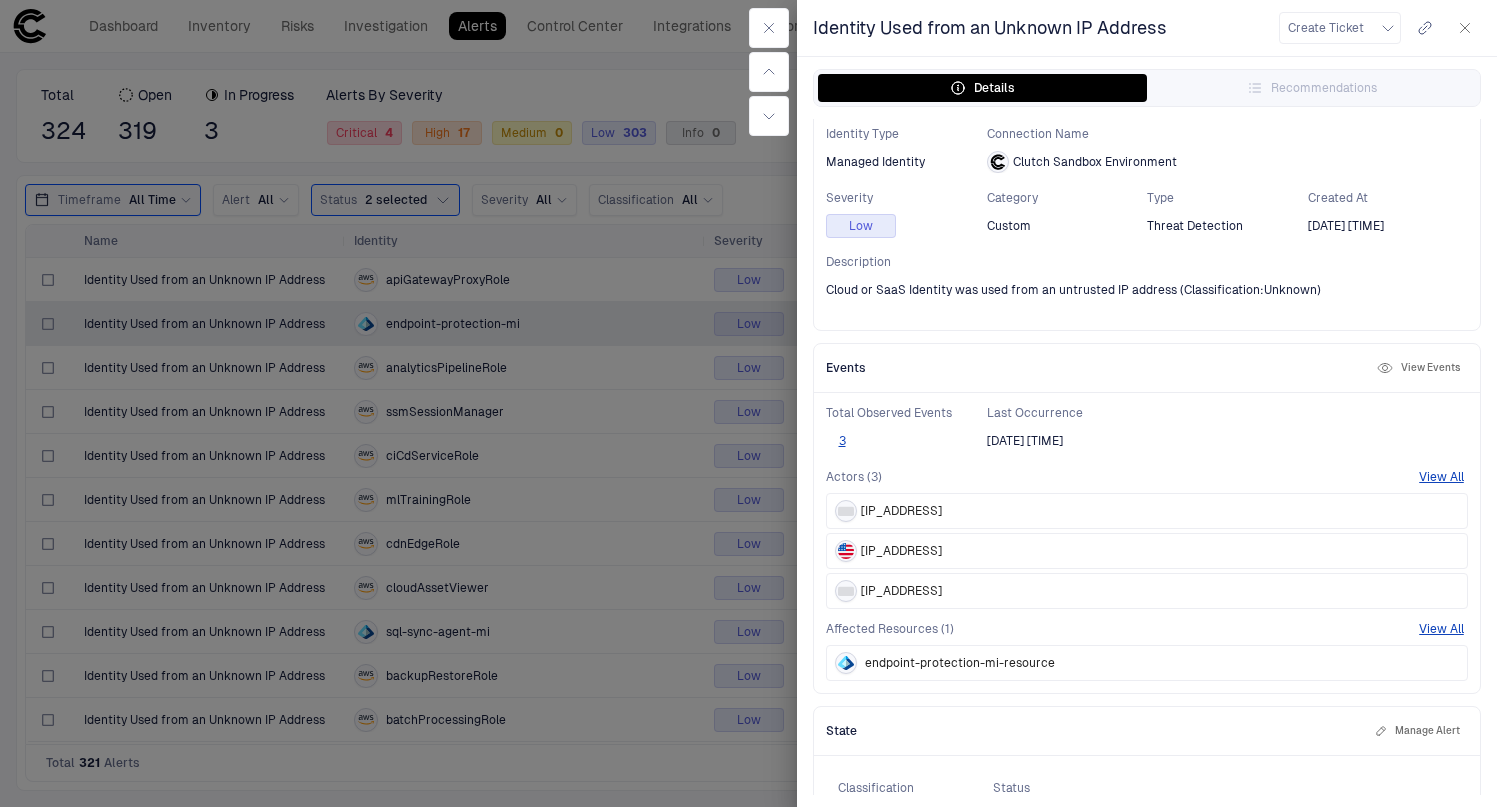 scroll, scrollTop: 123, scrollLeft: 0, axis: vertical 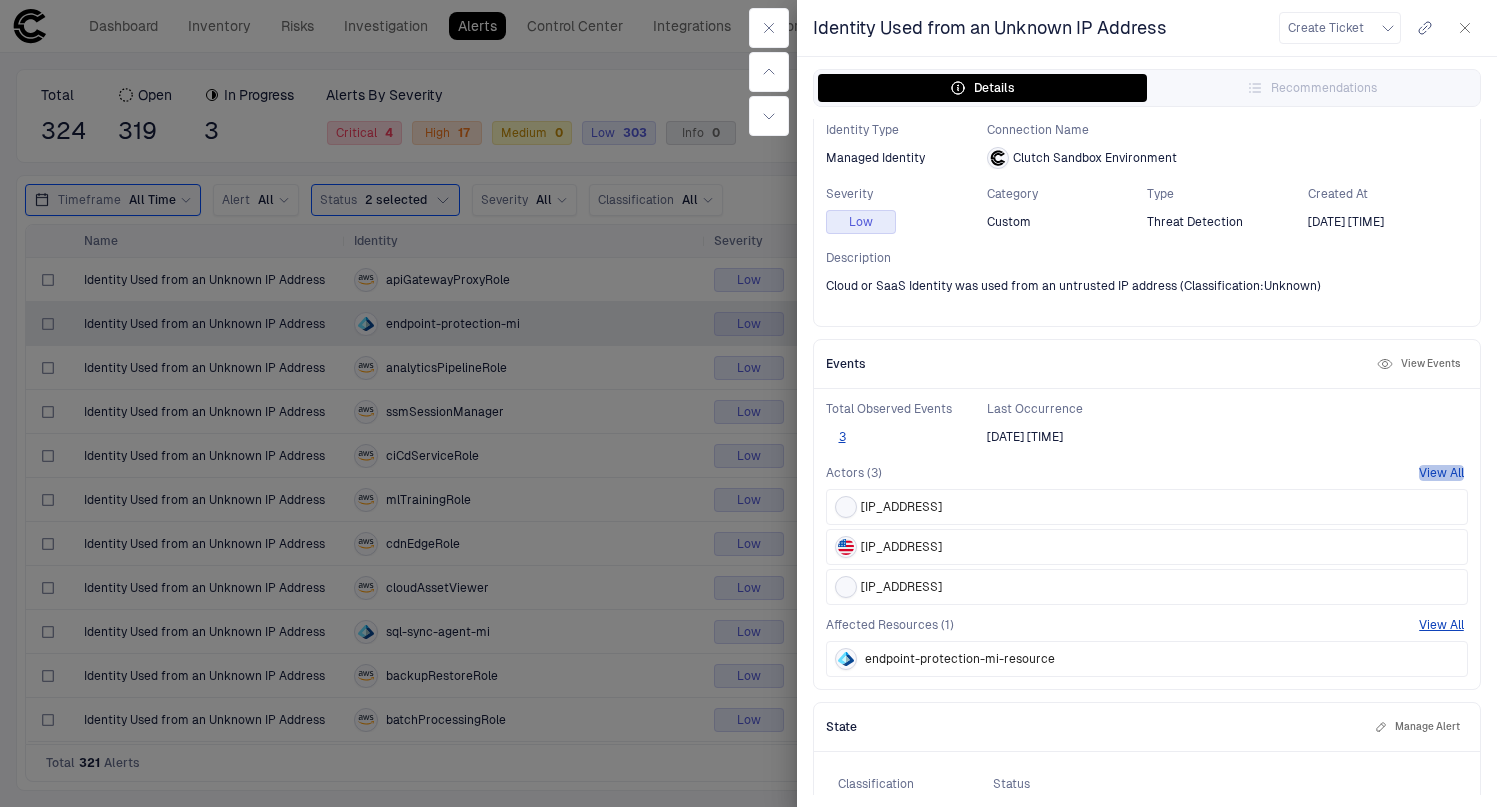 click on "View All" at bounding box center [1441, 473] 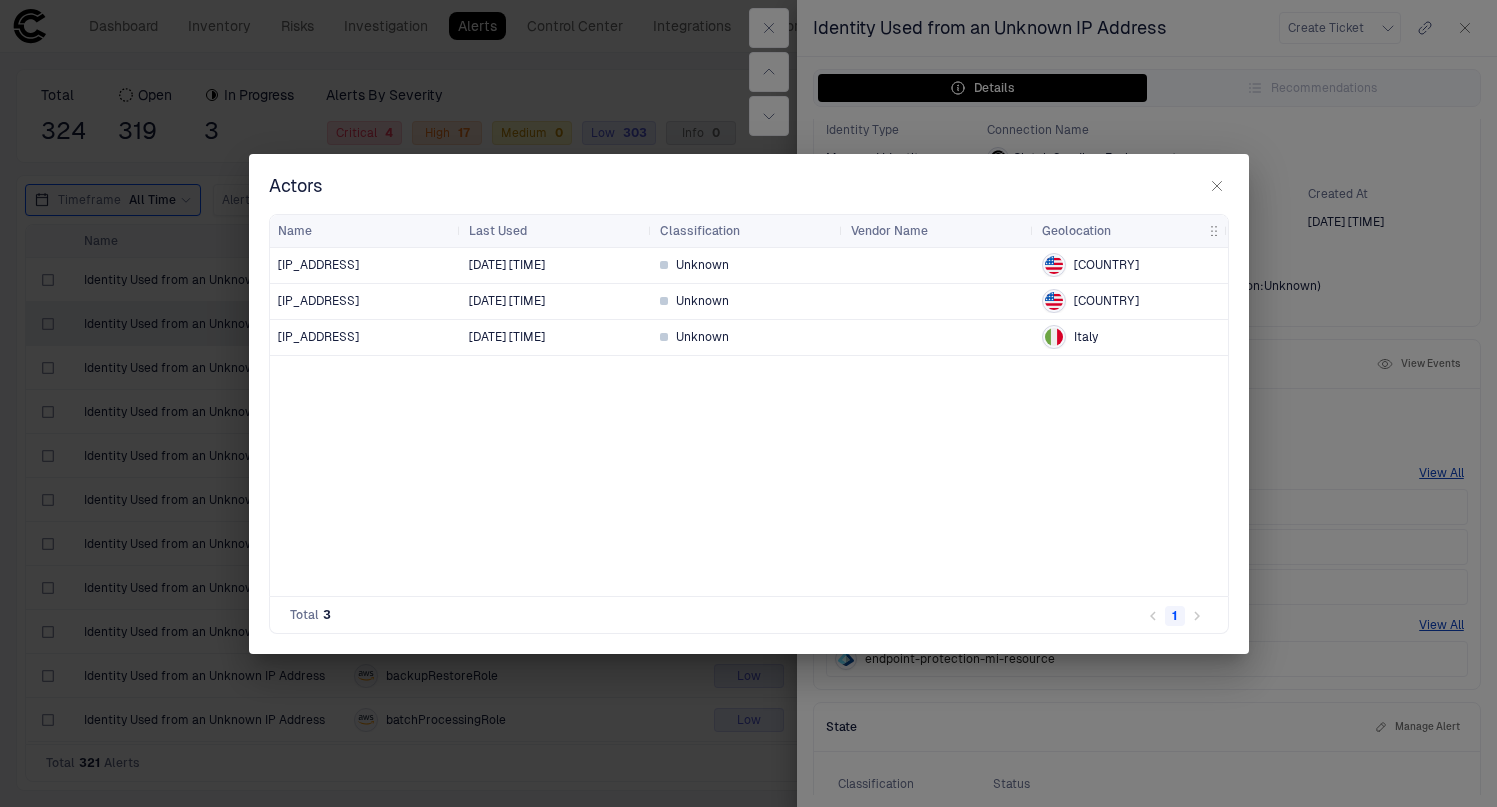 click on "Unknown" at bounding box center (747, 337) 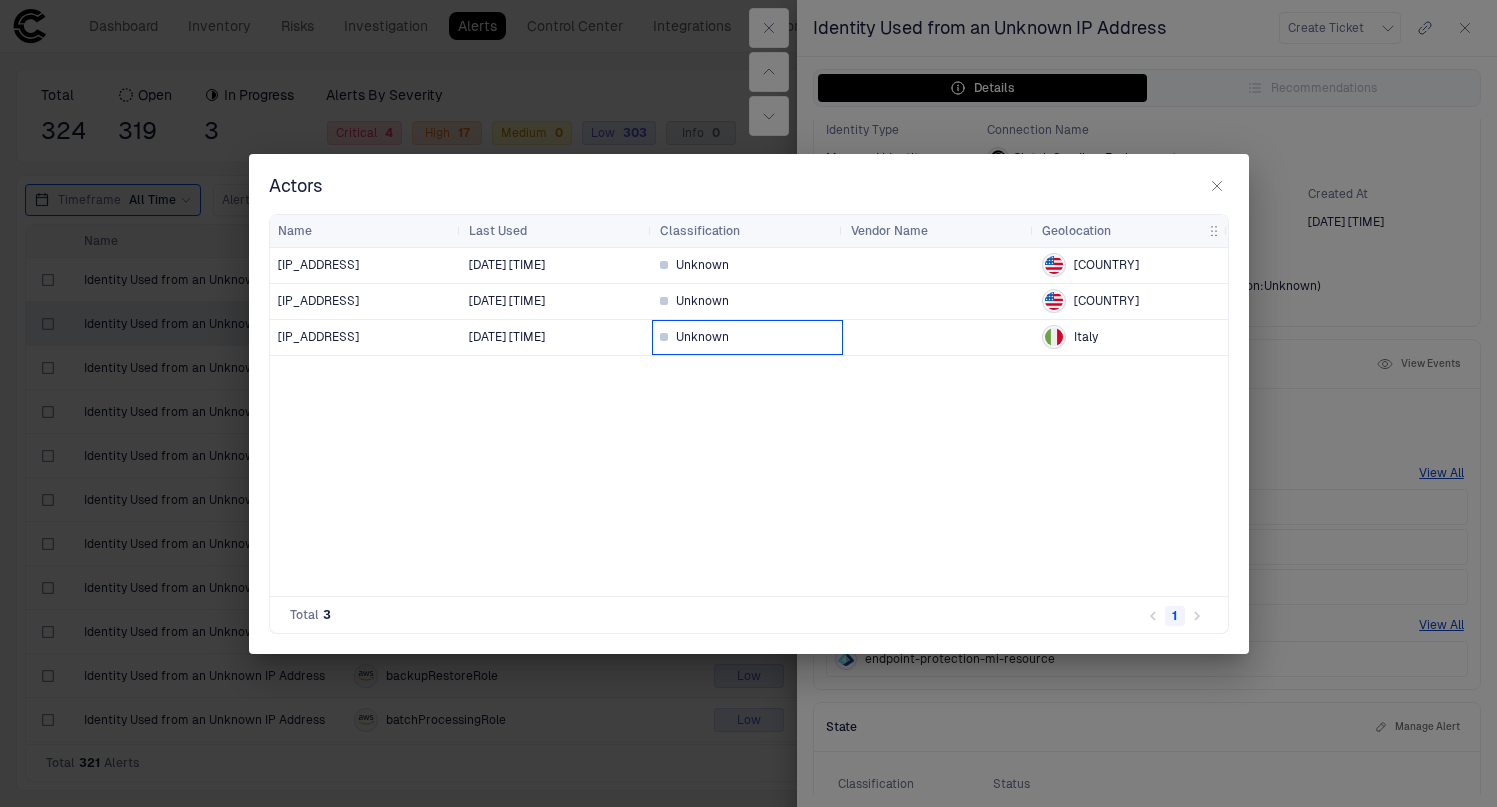 click on "Unknown" at bounding box center [747, 337] 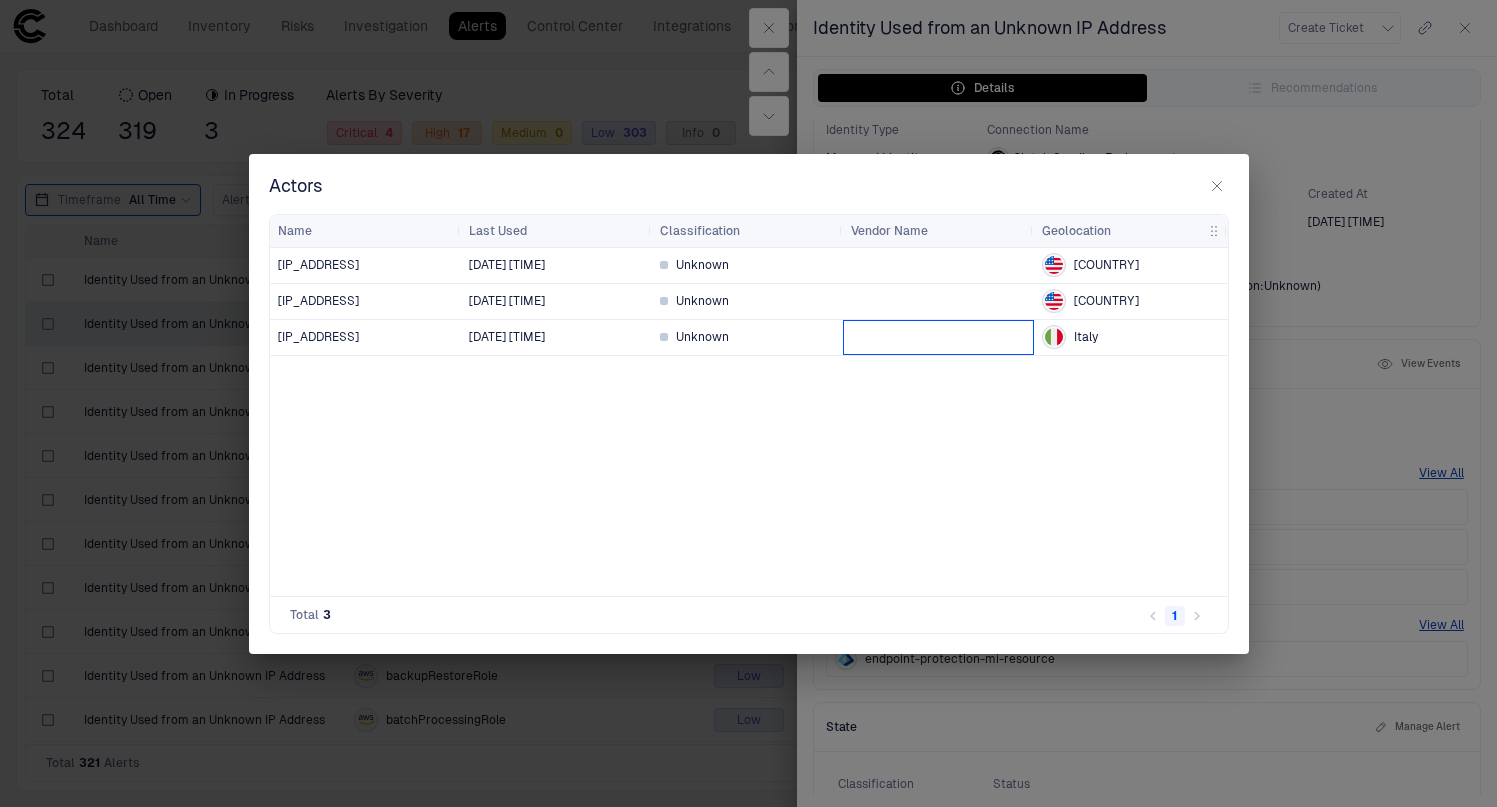 click at bounding box center [938, 337] 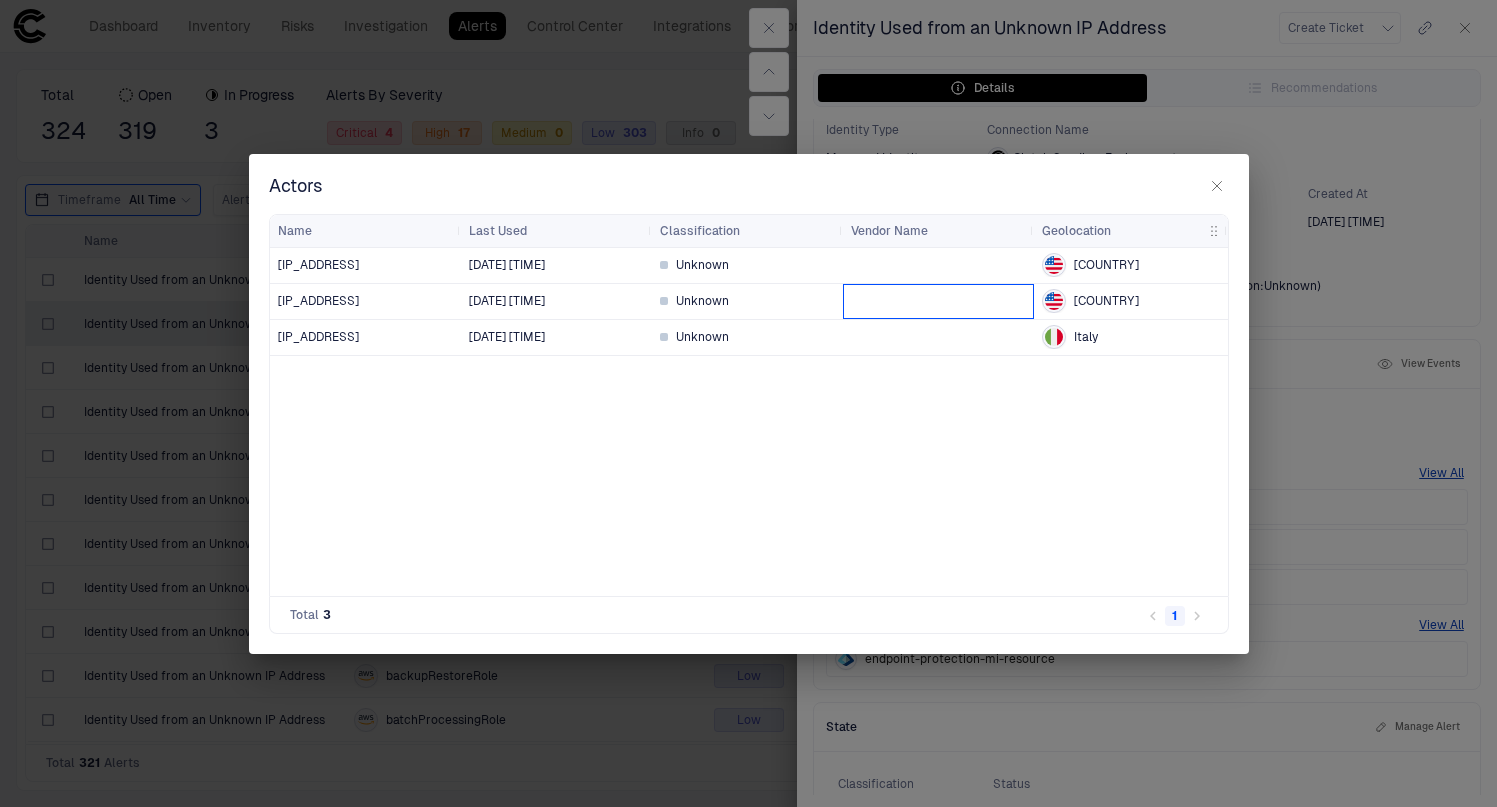 click at bounding box center [938, 301] 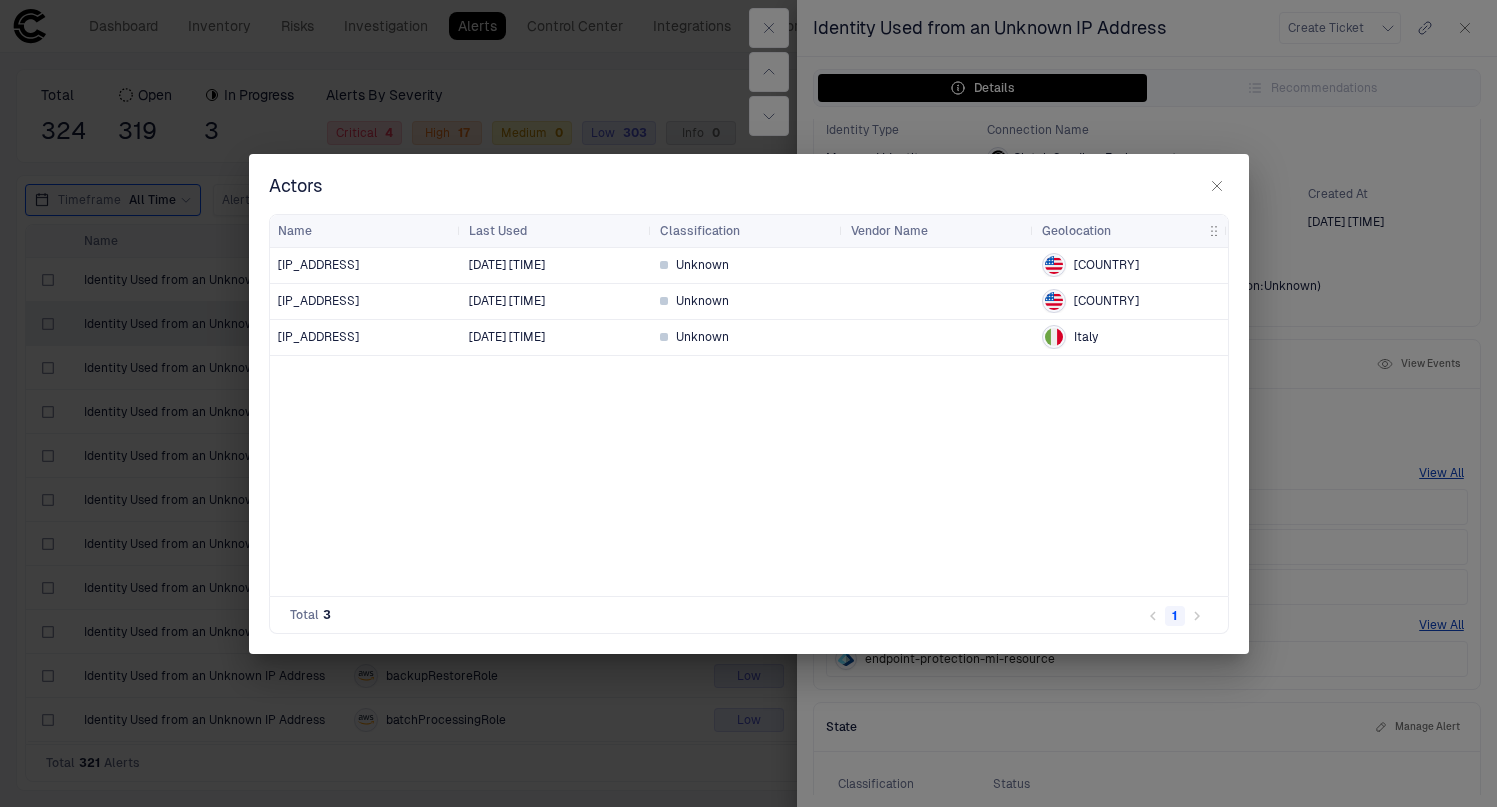 click at bounding box center [938, 265] 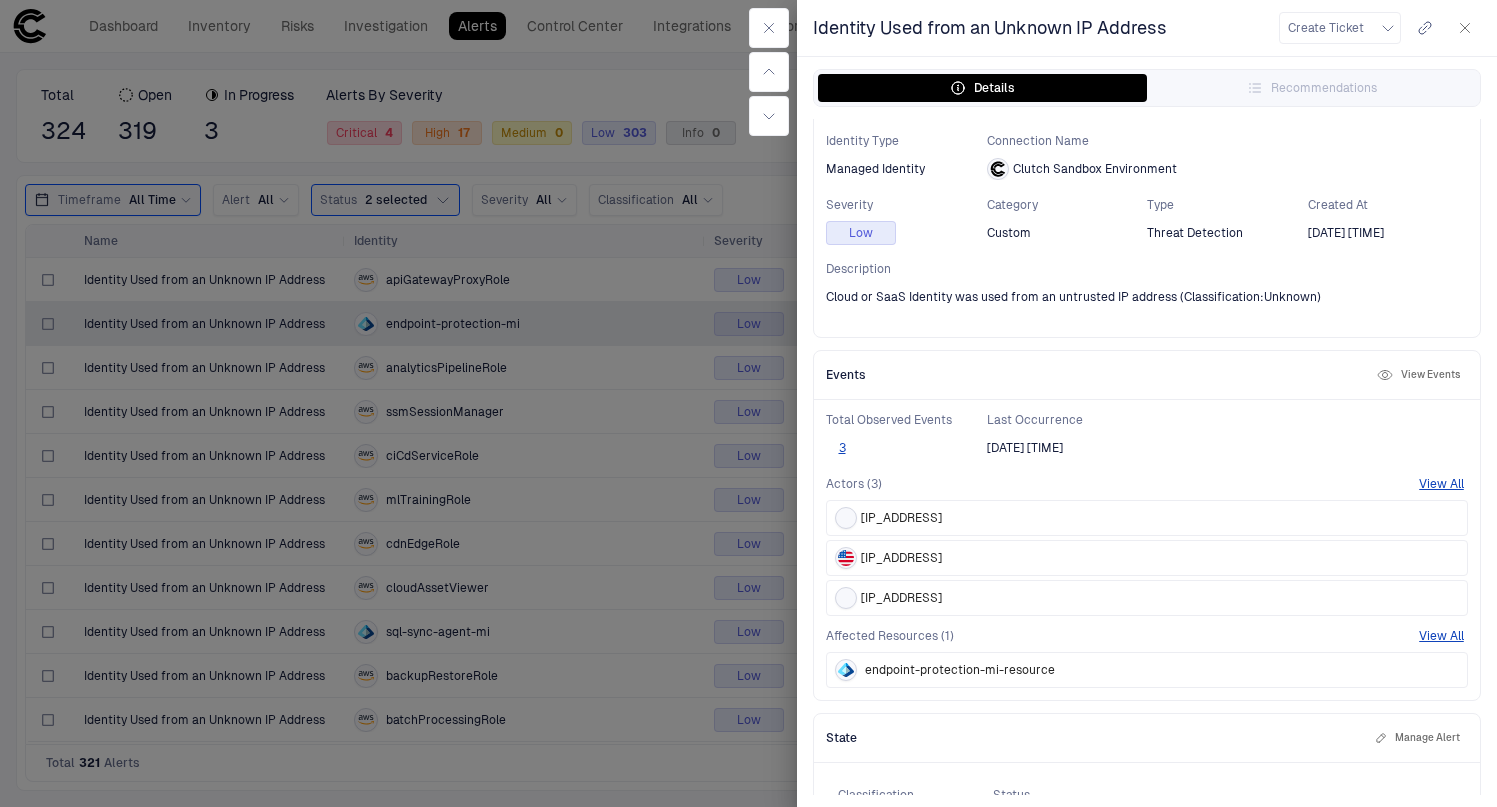 scroll, scrollTop: 94, scrollLeft: 0, axis: vertical 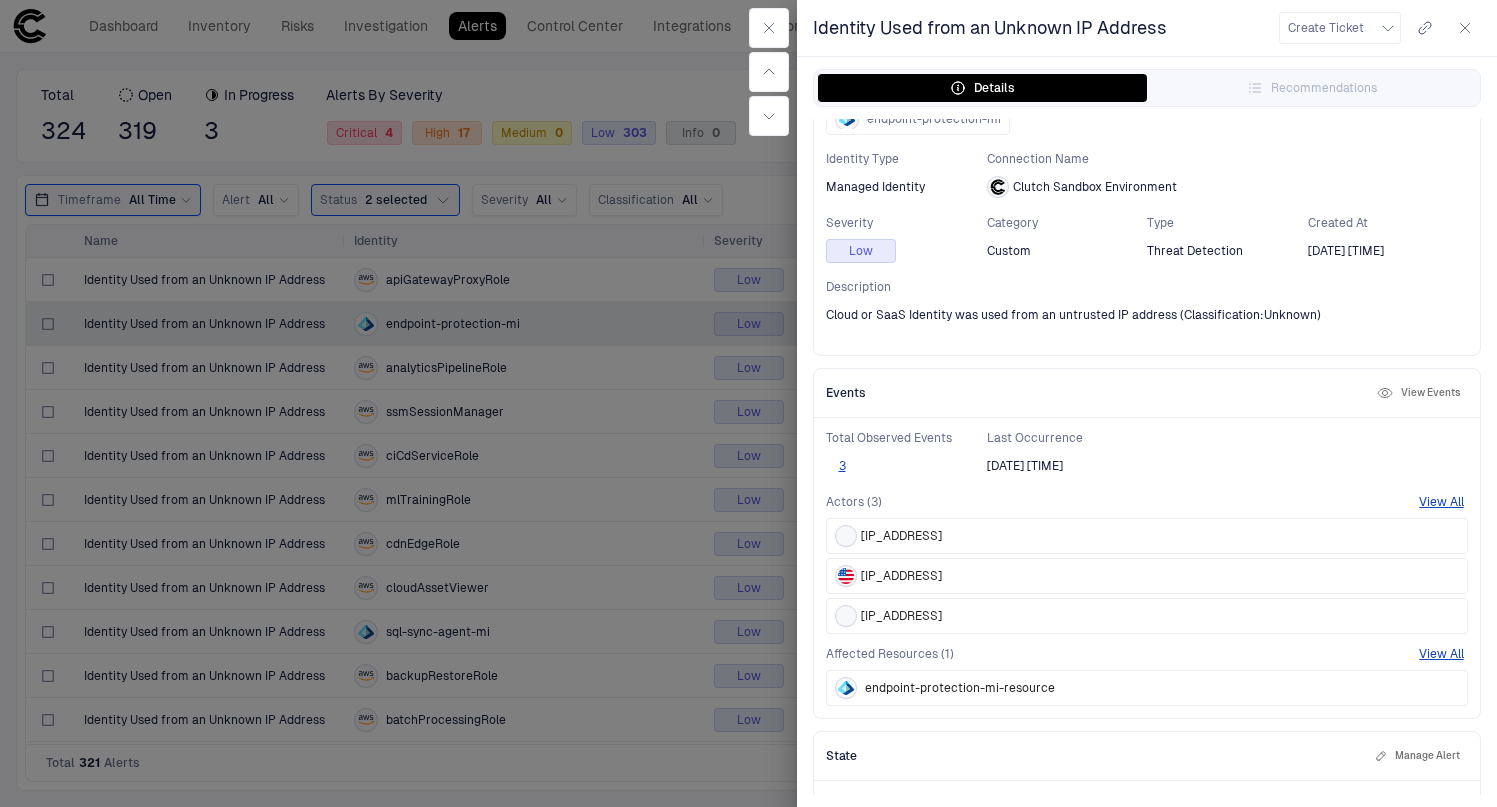 click on "[IP_ADDRESS]" at bounding box center [1147, 576] 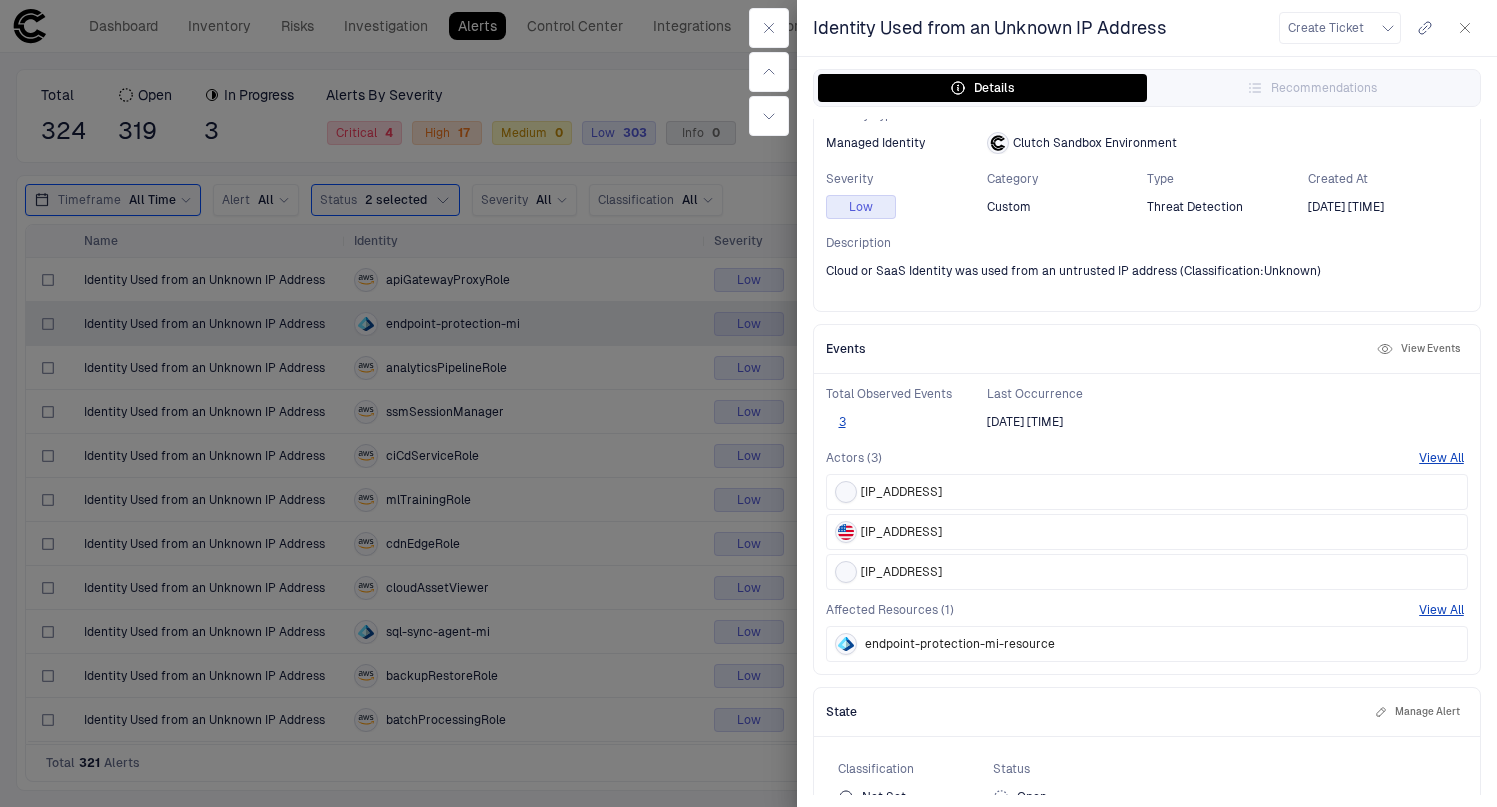 scroll, scrollTop: 140, scrollLeft: 0, axis: vertical 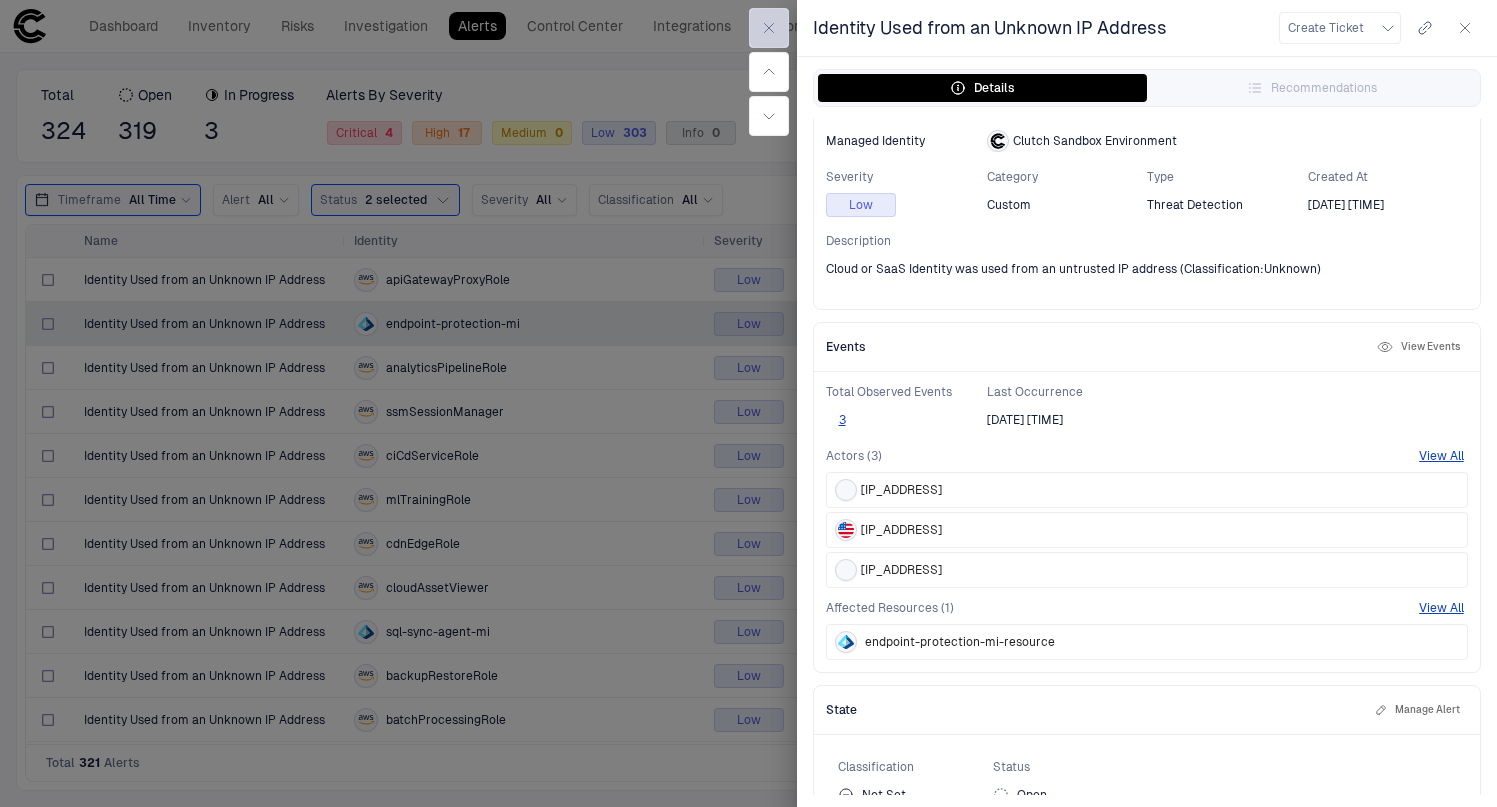 click at bounding box center [769, 28] 